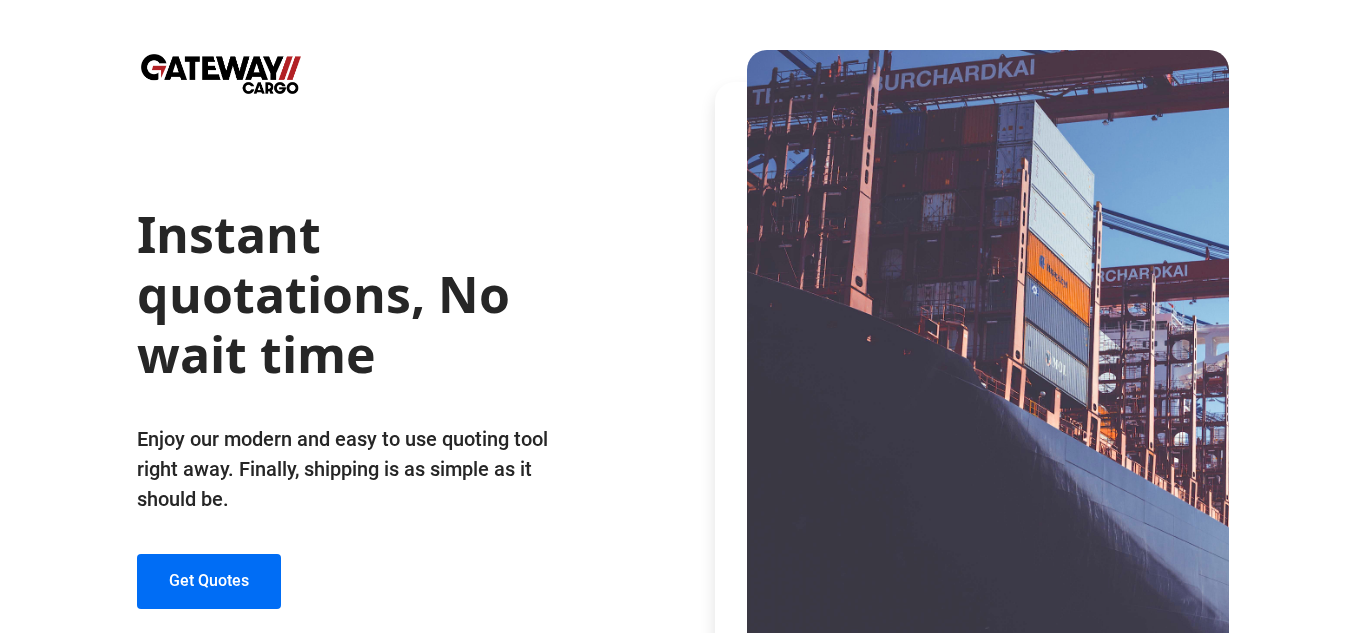 scroll, scrollTop: 125, scrollLeft: 0, axis: vertical 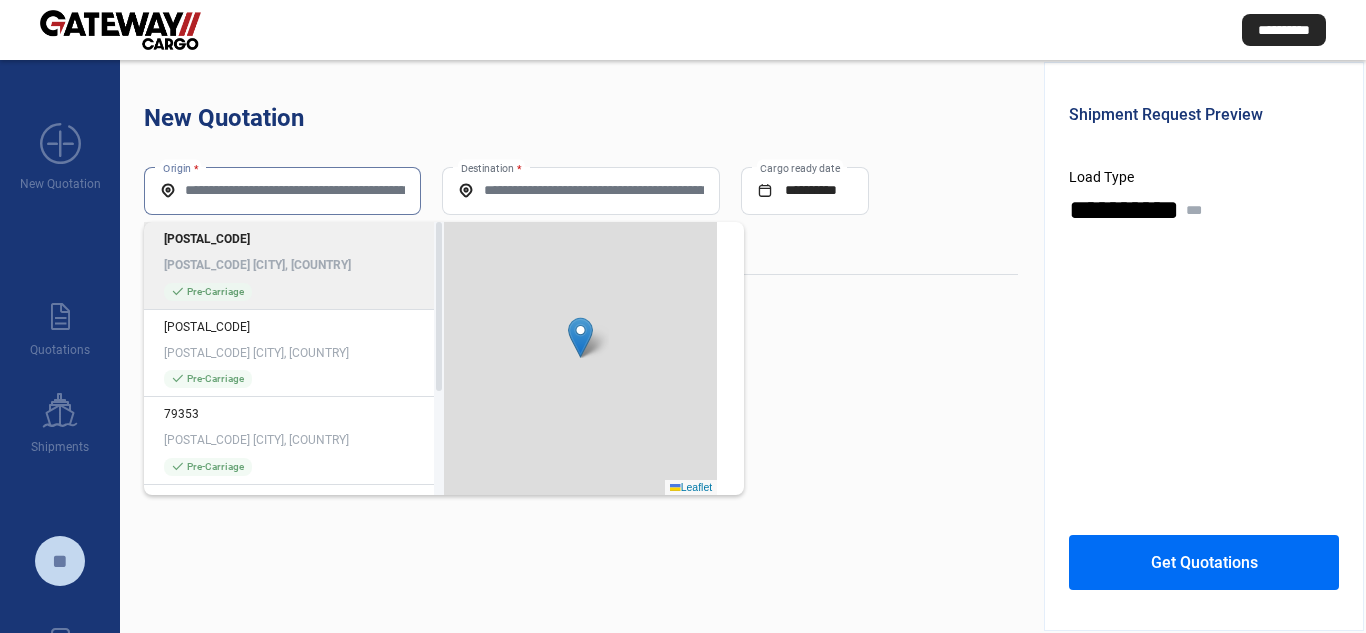 click on "Origin *" at bounding box center (282, 190) 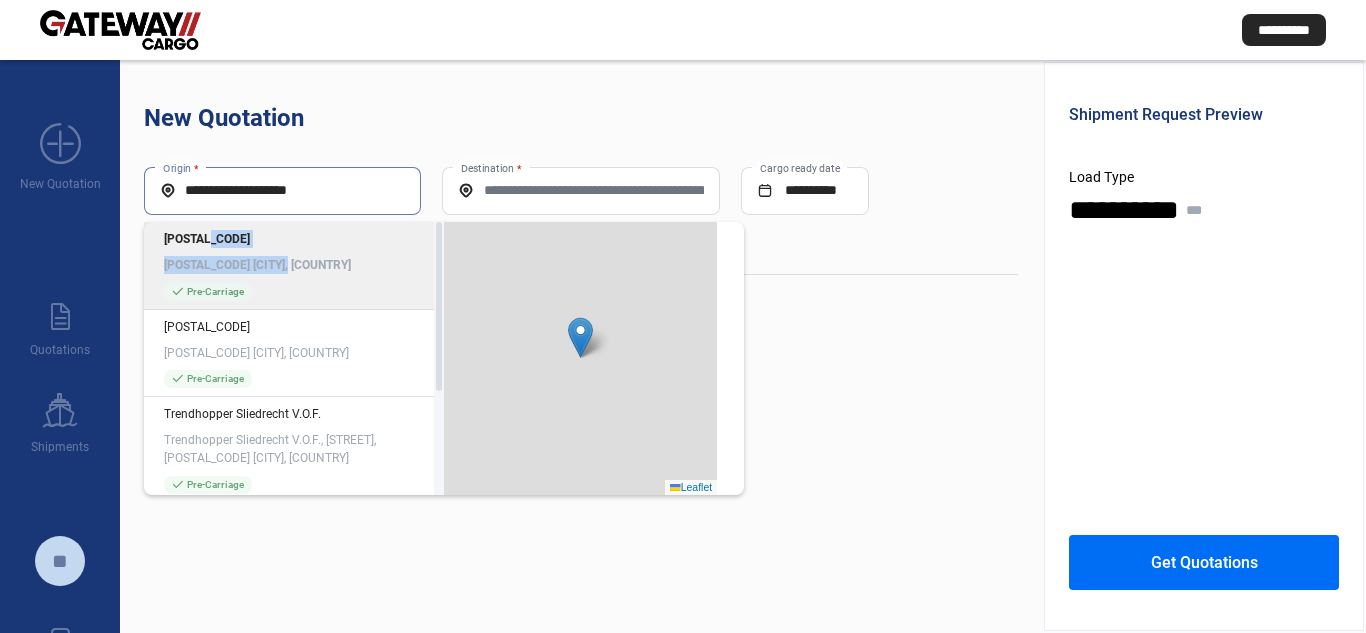 click on "[POSTAL_CODE] [POSTAL_CODE] [CITY], [COUNTRY]" 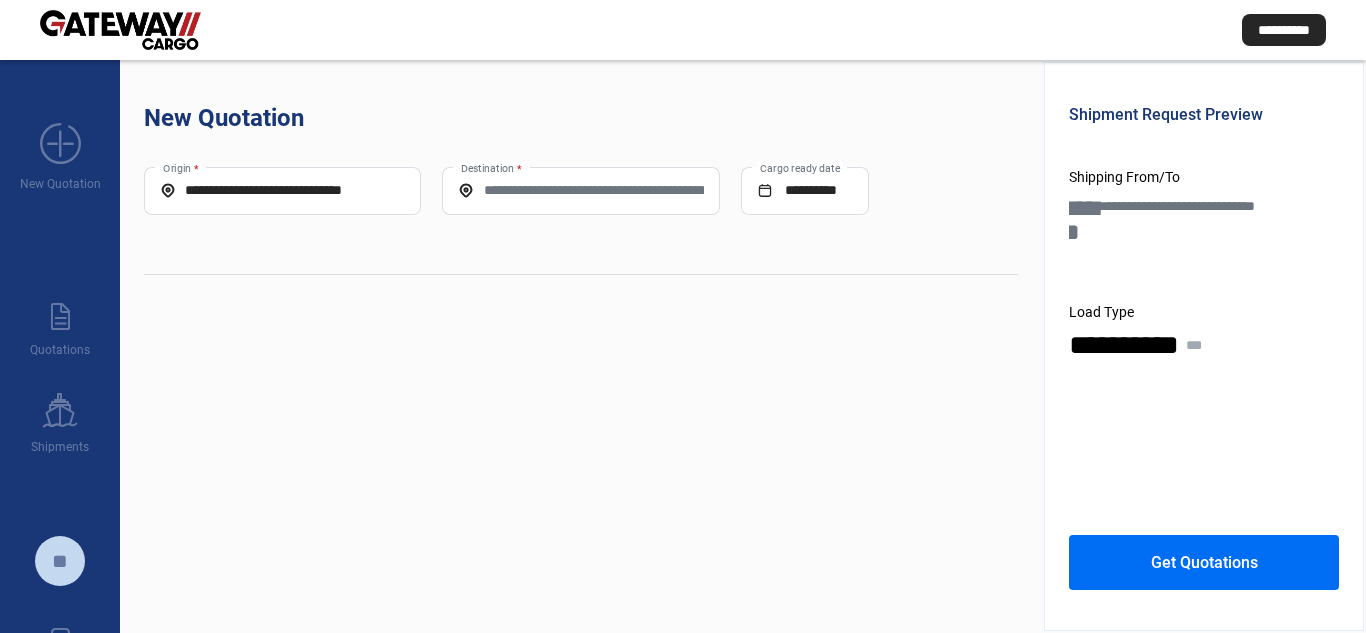 click on "Destination *" at bounding box center (580, 190) 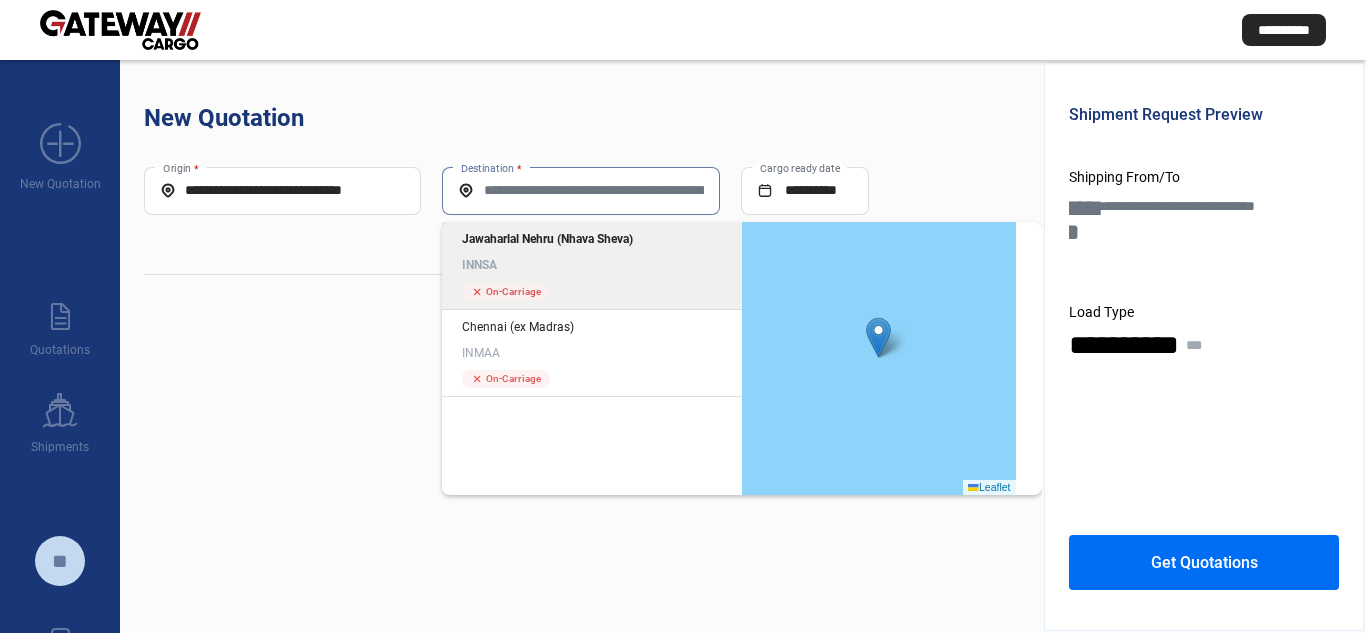 click on "Jawaharlal Nehru (Nhava Sheva) INNSA" 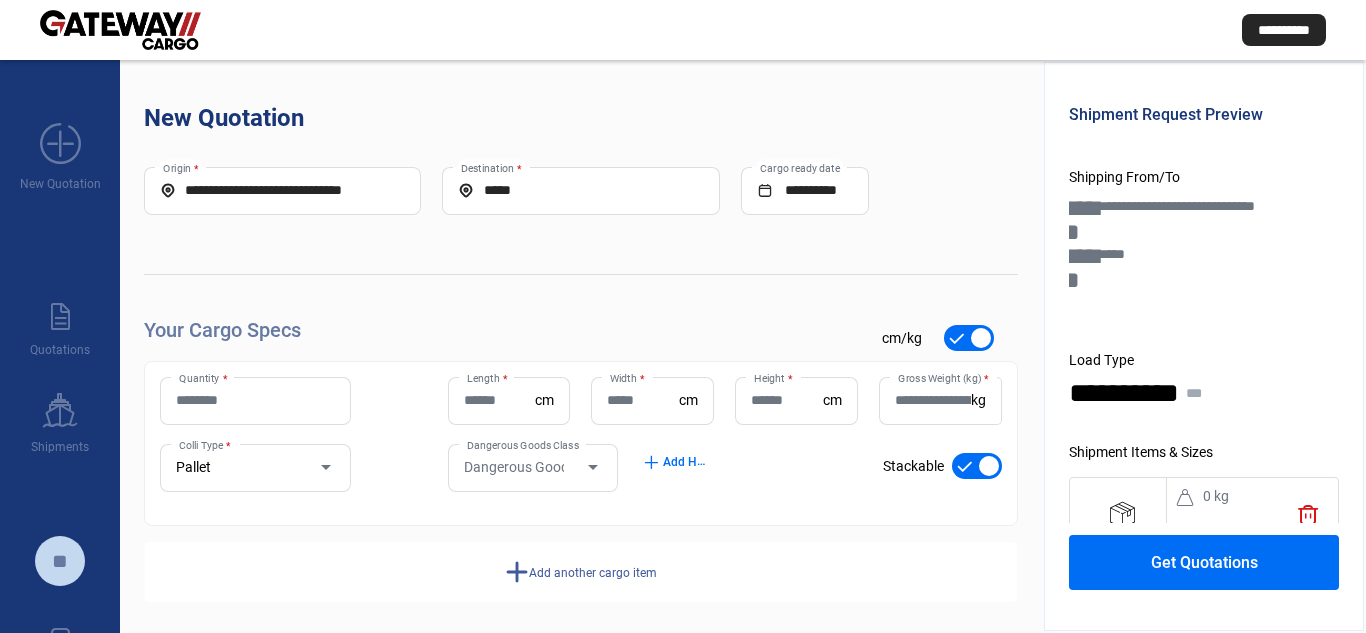 click on "Quantity *" at bounding box center [255, 400] 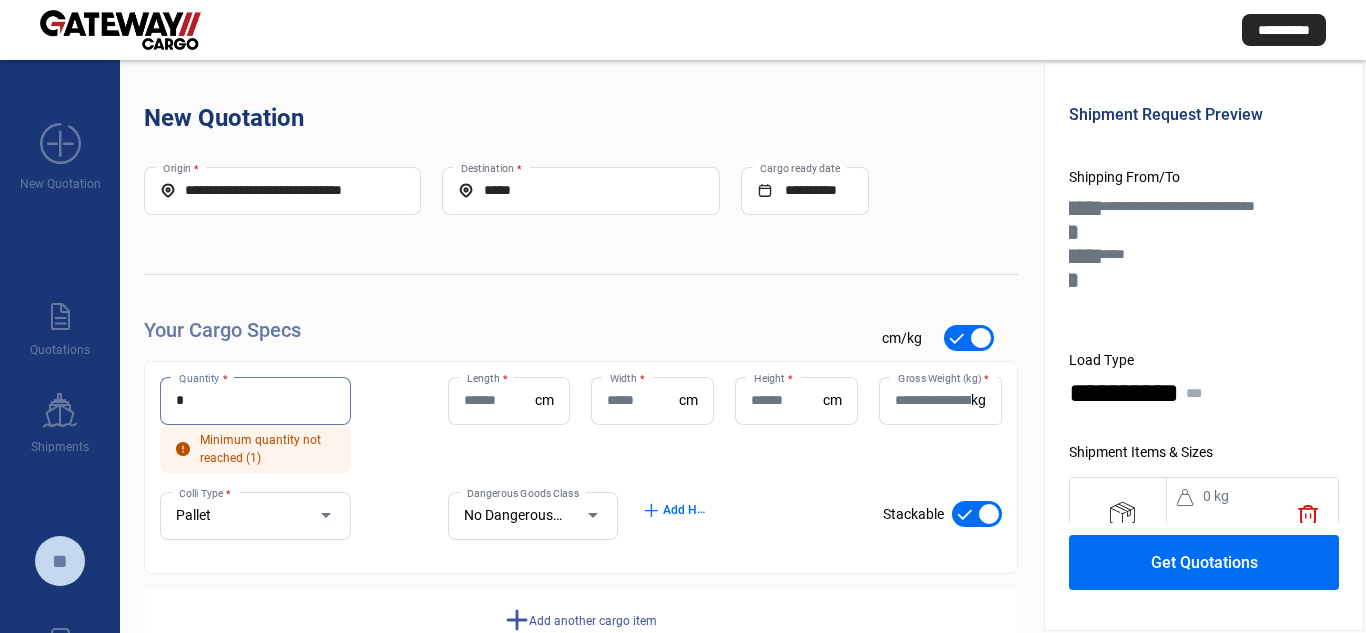 type on "*" 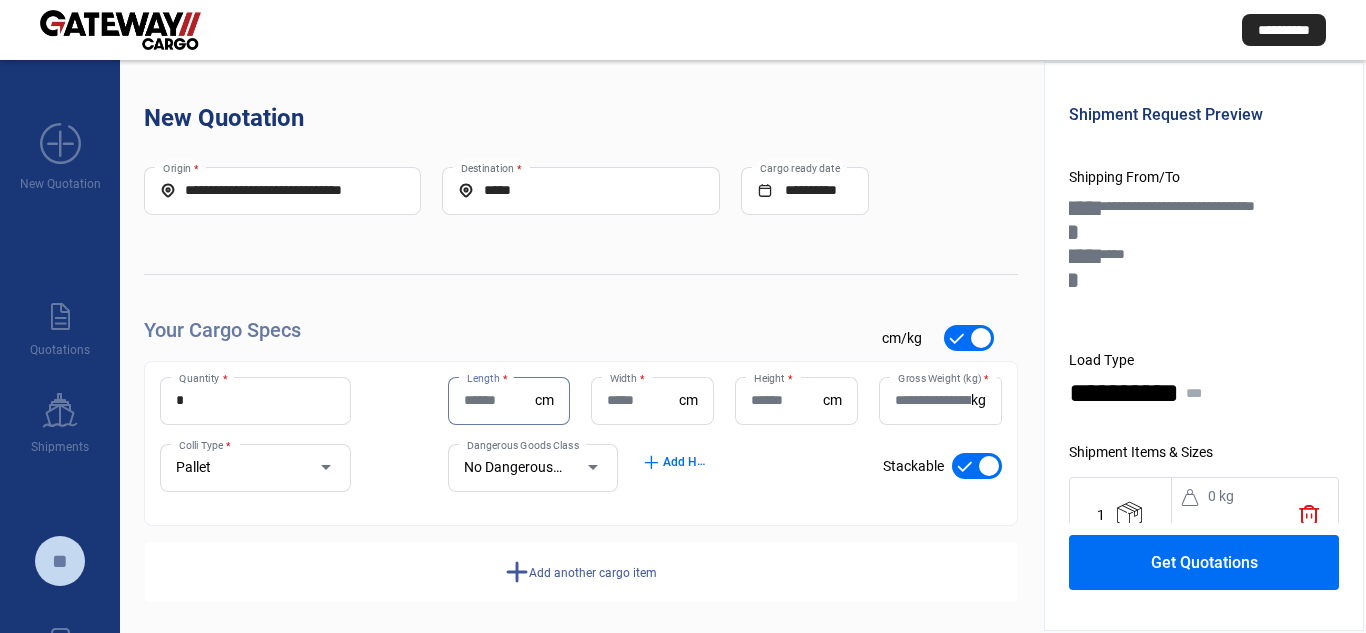 click on "Gross Weight (kg)  * kg" 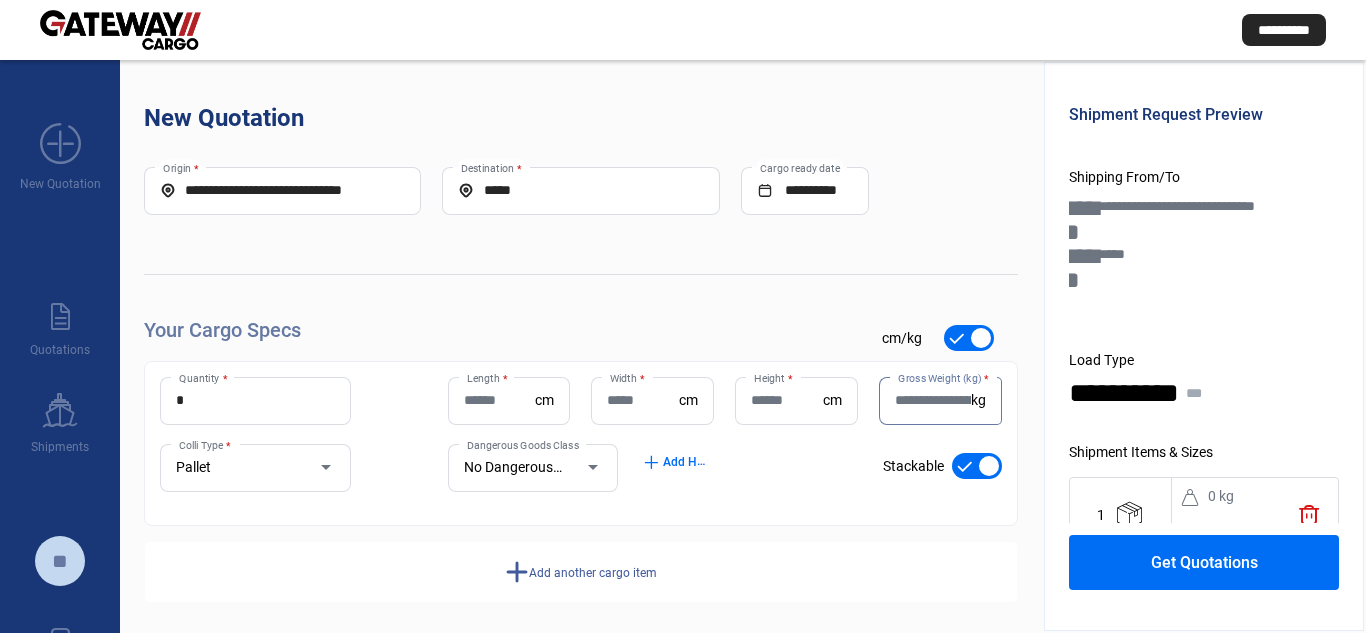 click on "Gross Weight (kg)  *" at bounding box center [933, 400] 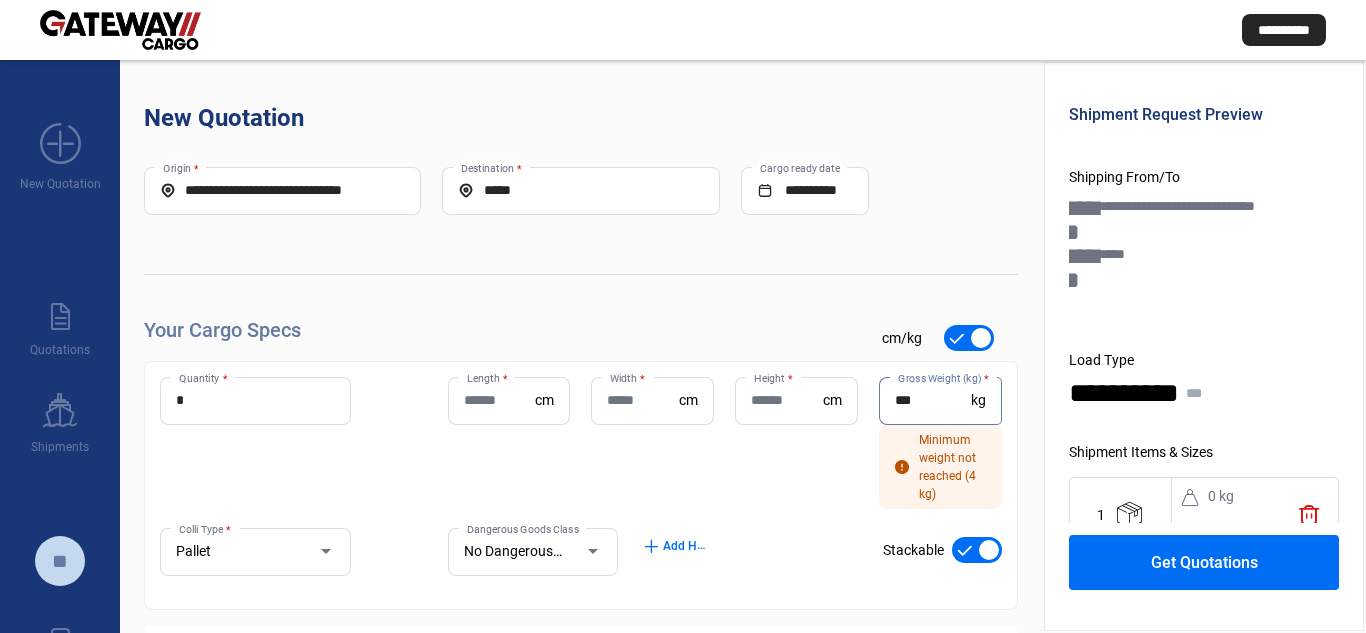 type on "***" 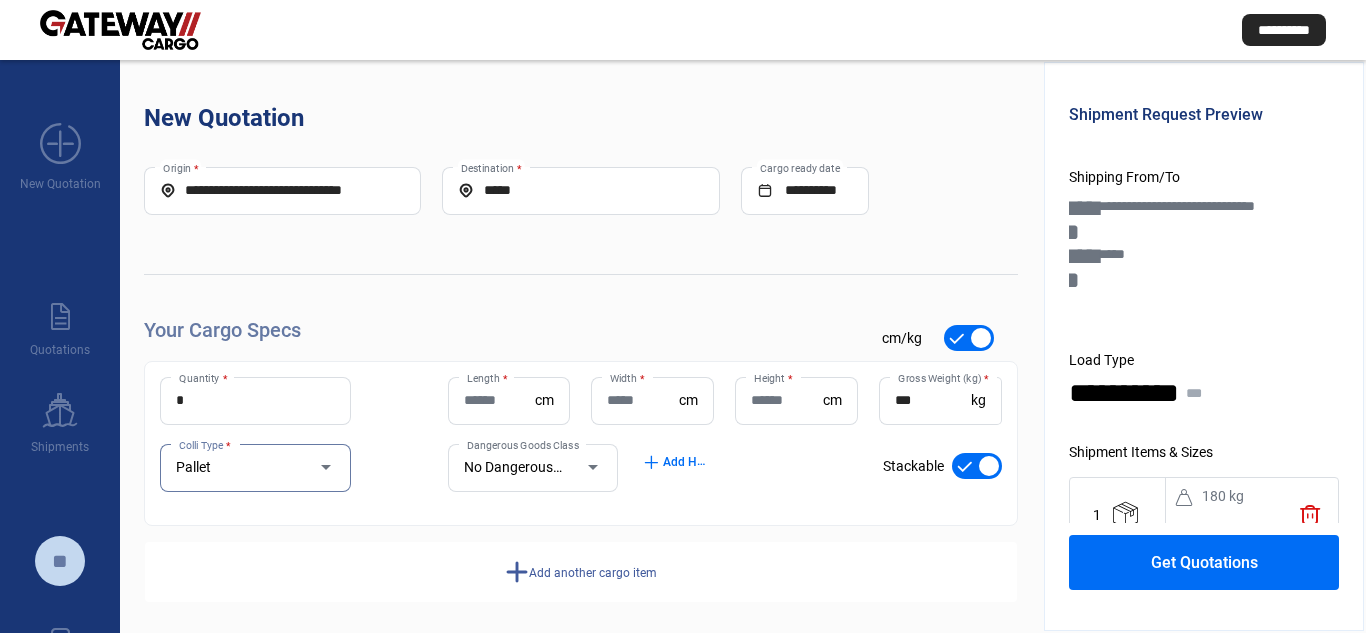 click on "Length  *" at bounding box center [500, 400] 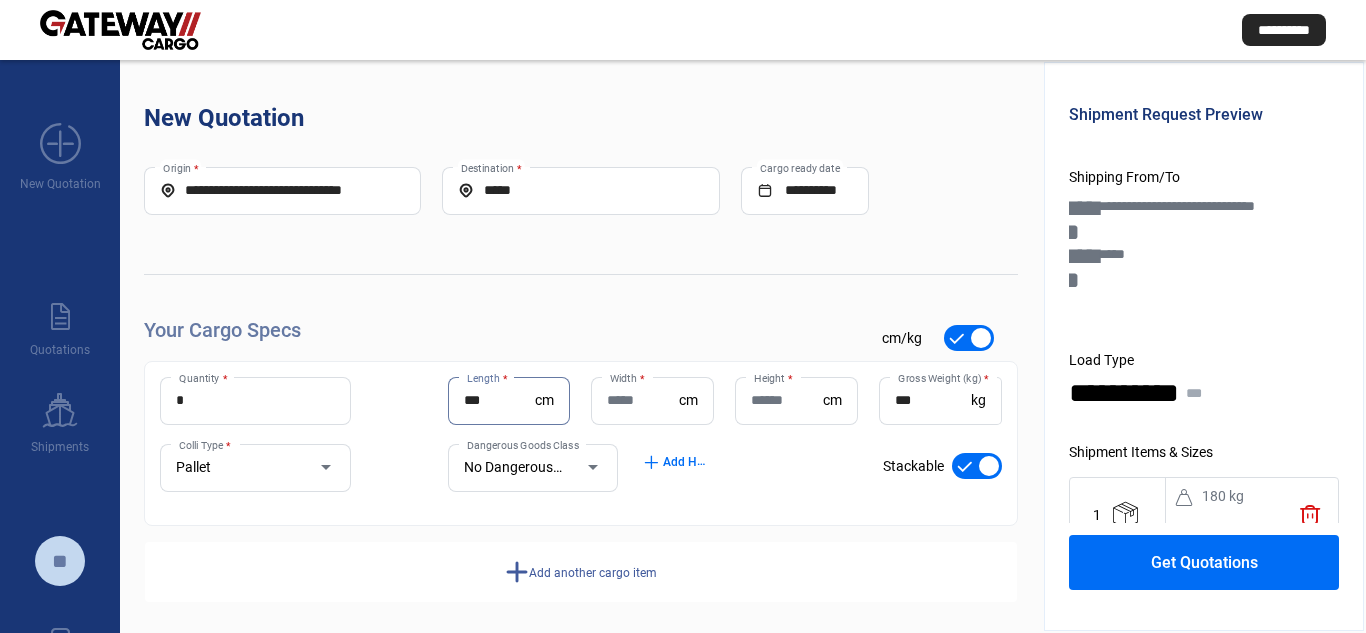 type on "***" 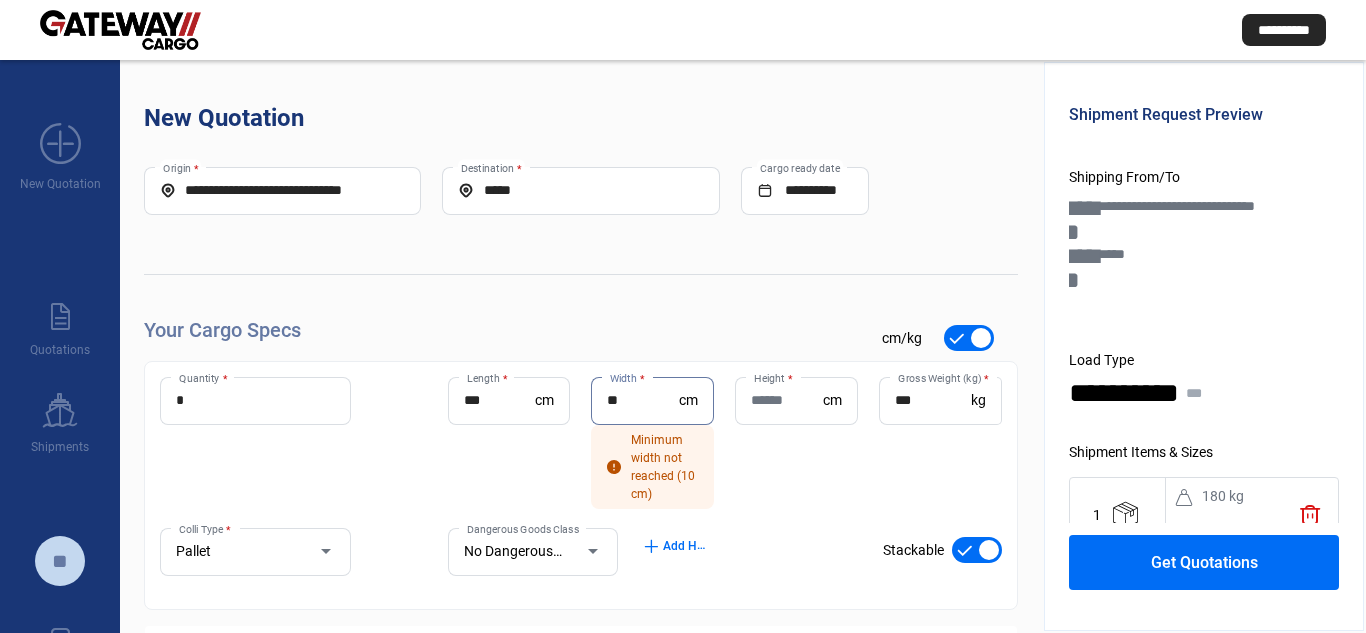 type on "**" 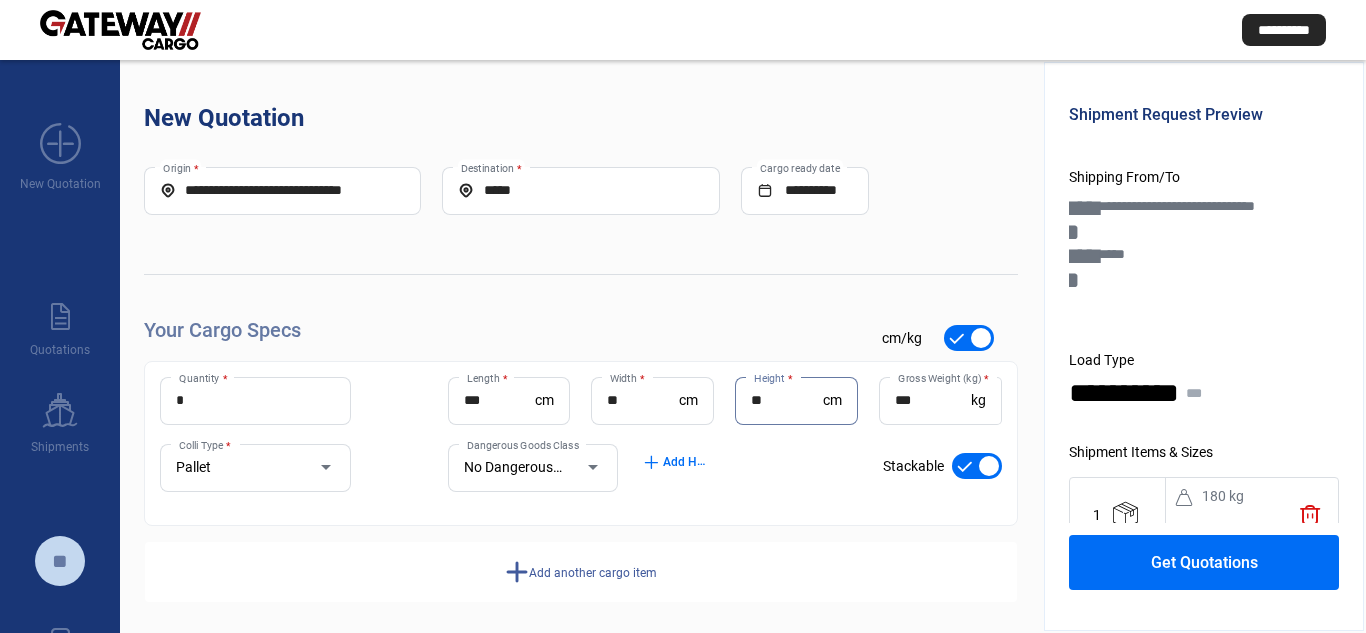 type on "**" 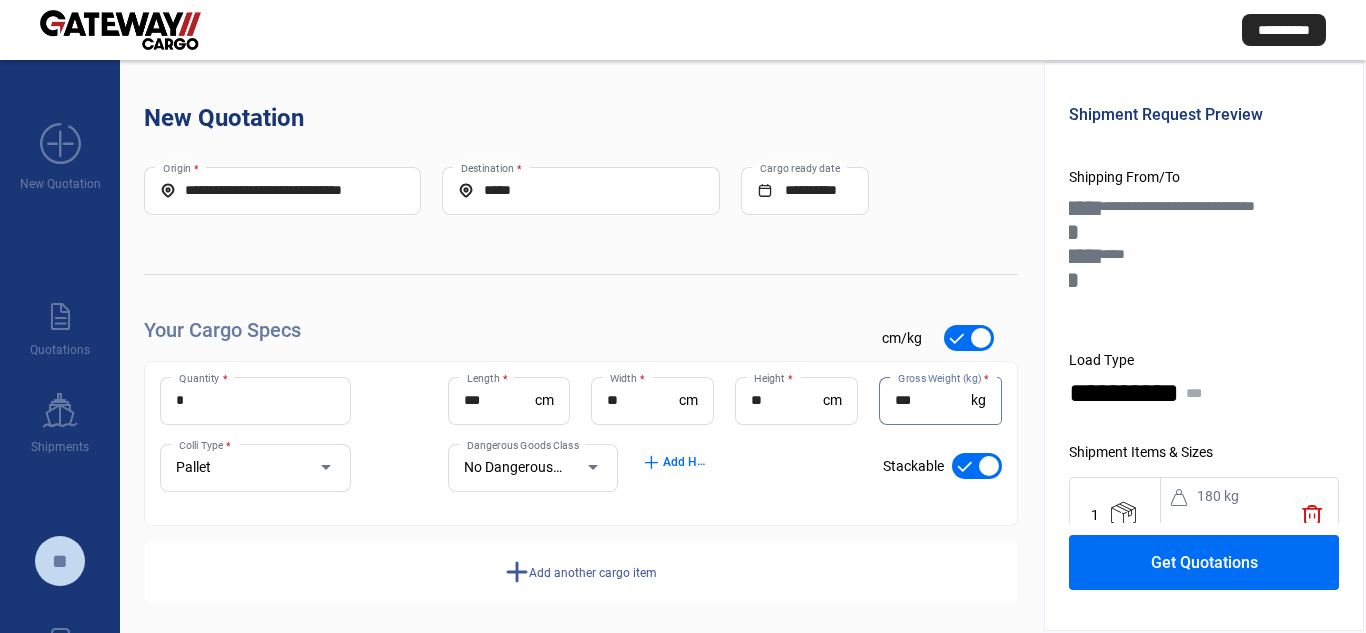 click on "Get Quotations" 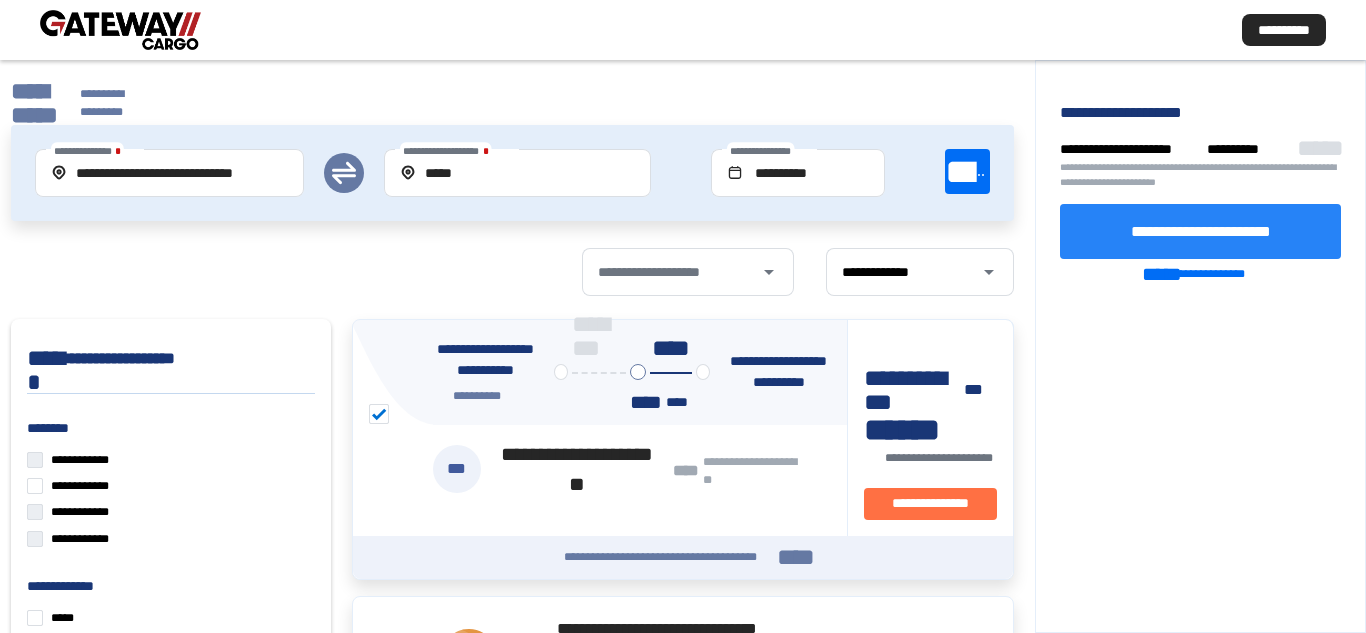 click on "**********" 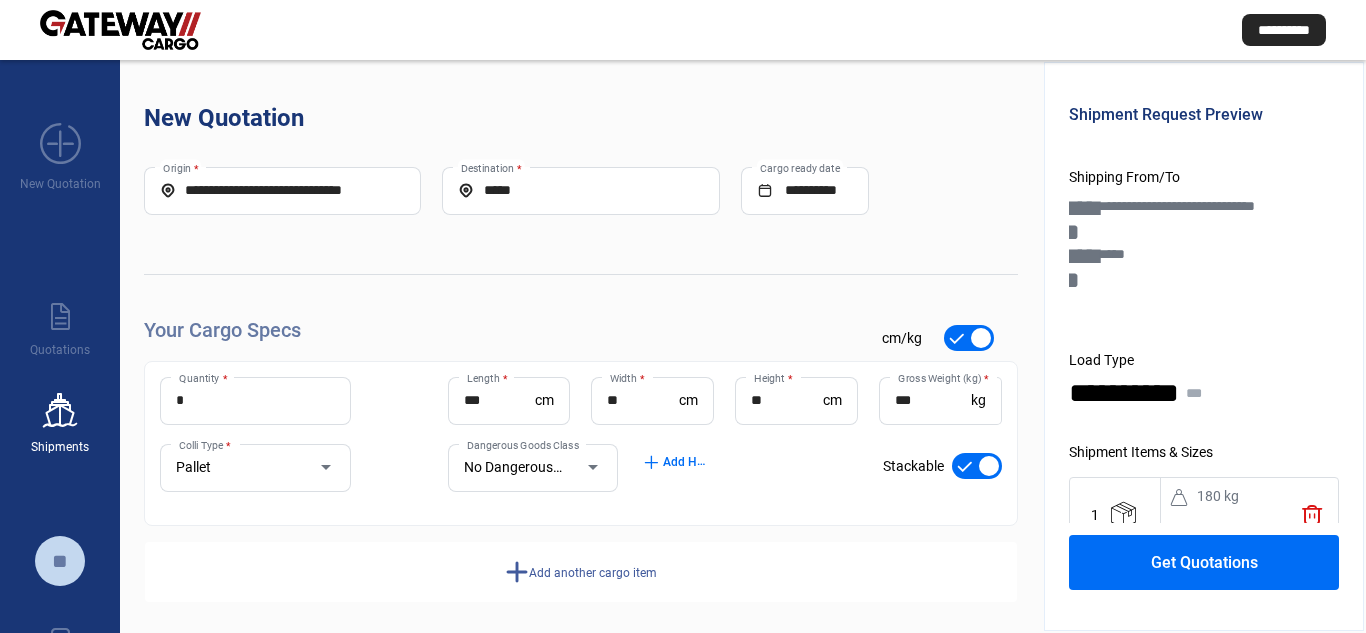click on "ship  Shipments" at bounding box center (60, 413) 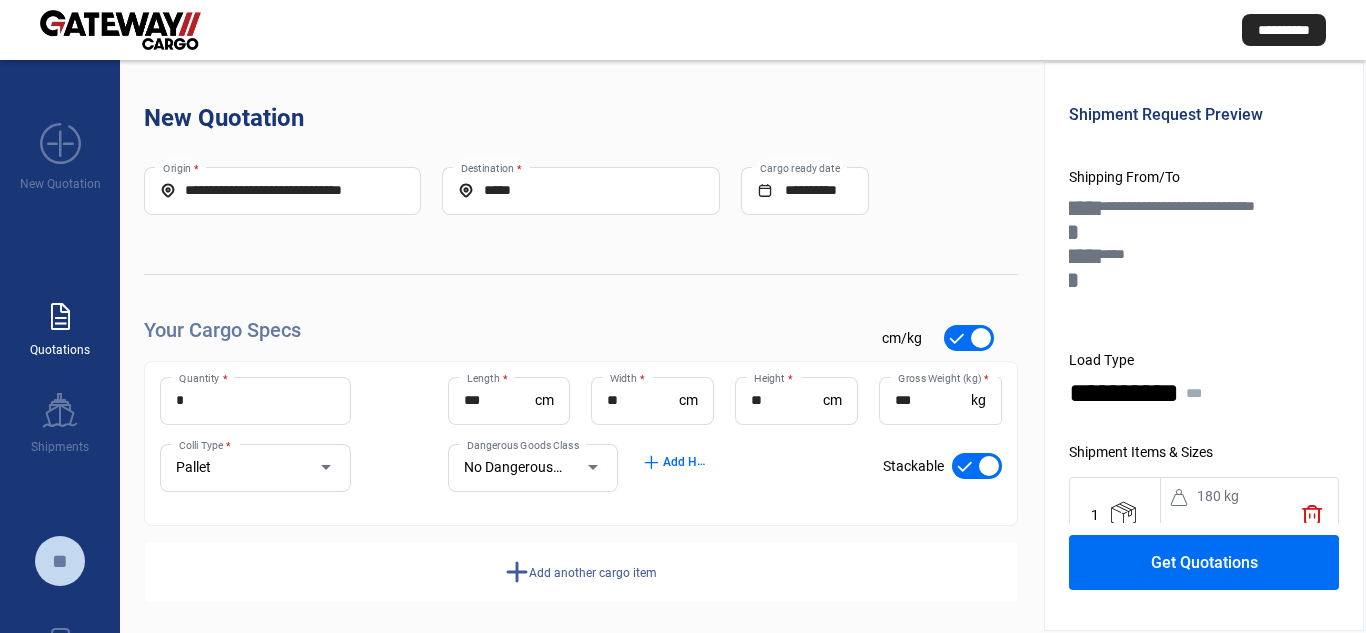 click on "Quotations" at bounding box center (60, 350) 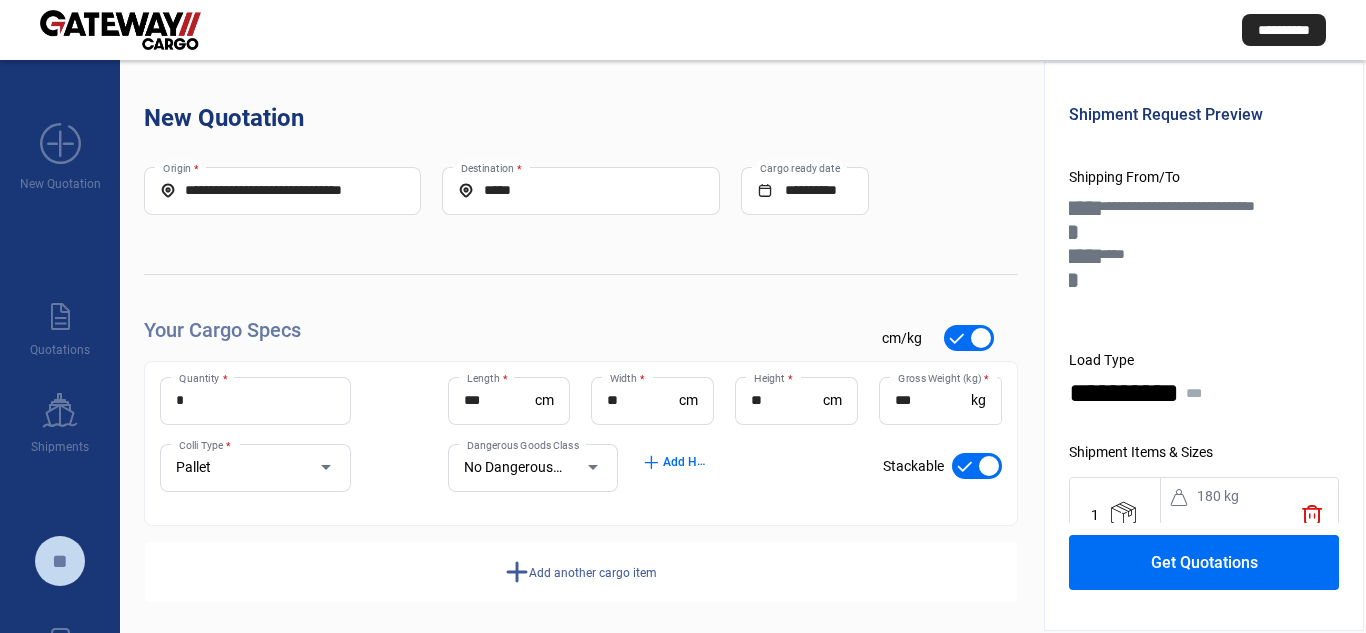click on "**" at bounding box center [60, 561] 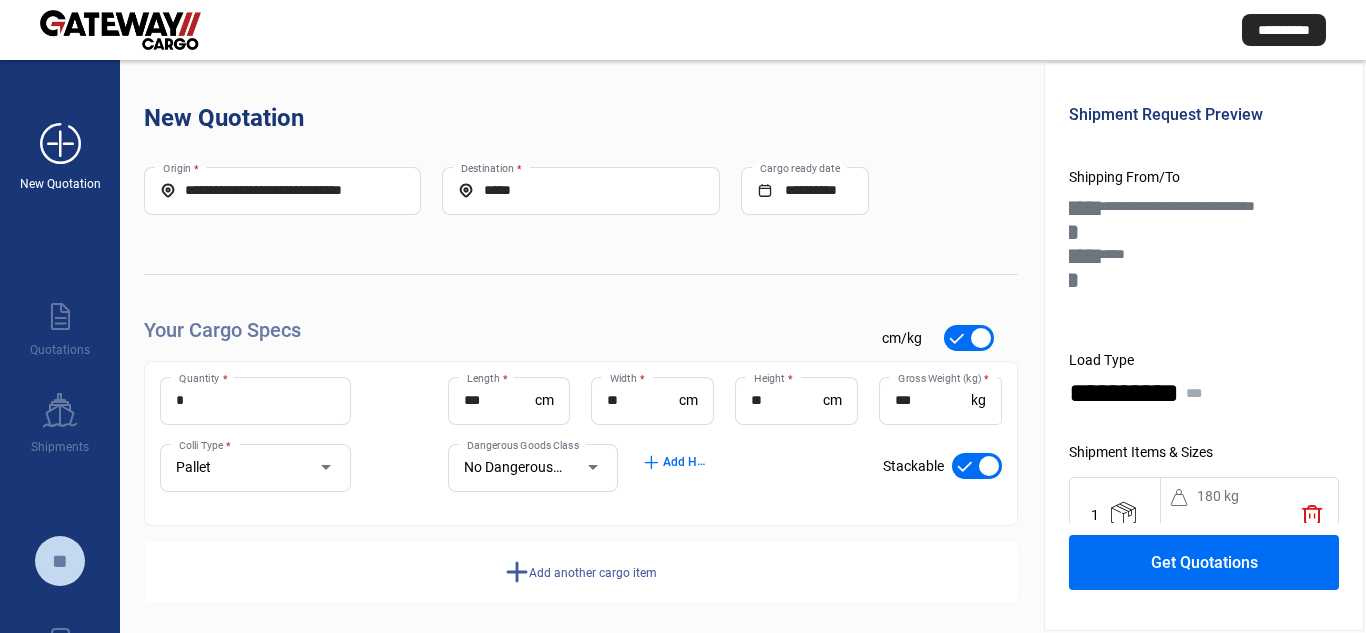 click on "New Quotation" at bounding box center (60, 184) 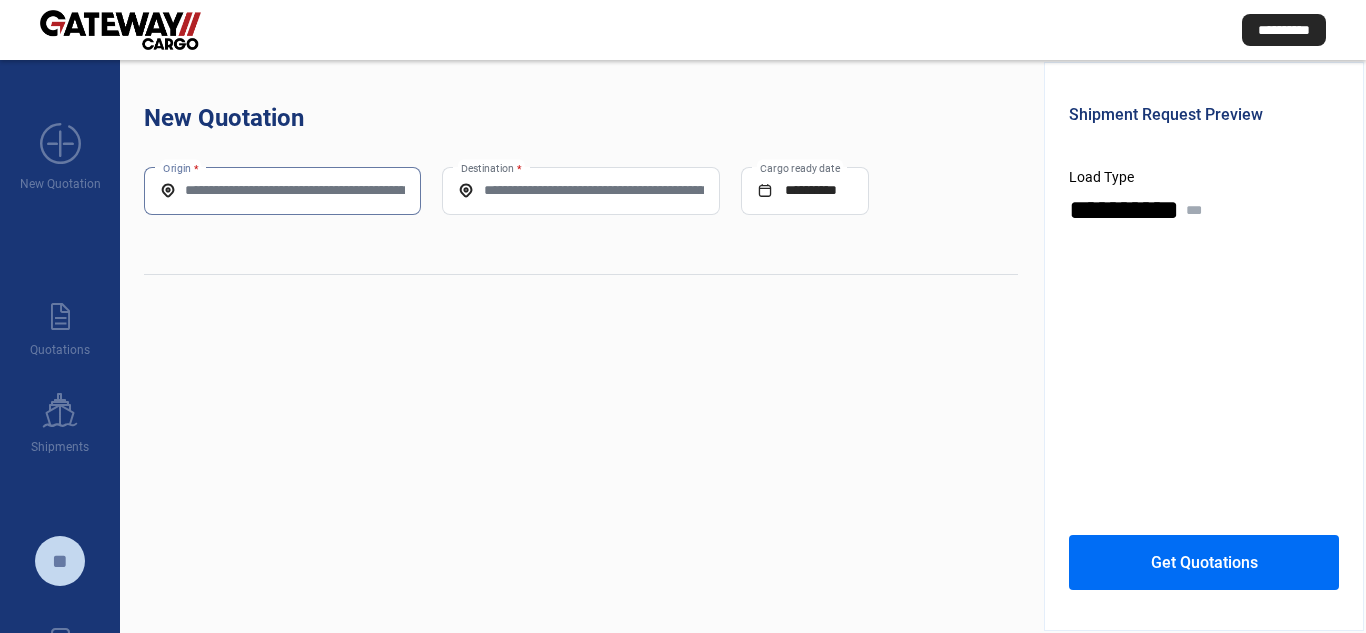 click on "Origin *" at bounding box center (282, 190) 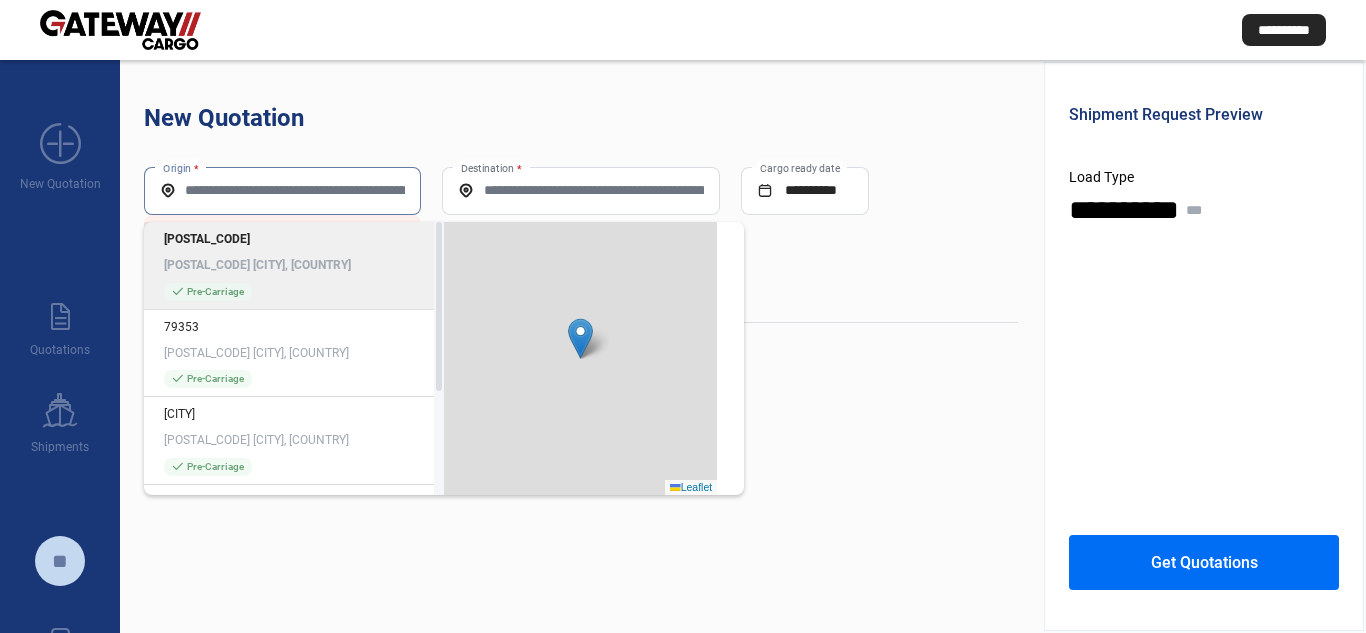 click on "Origin *" at bounding box center (282, 190) 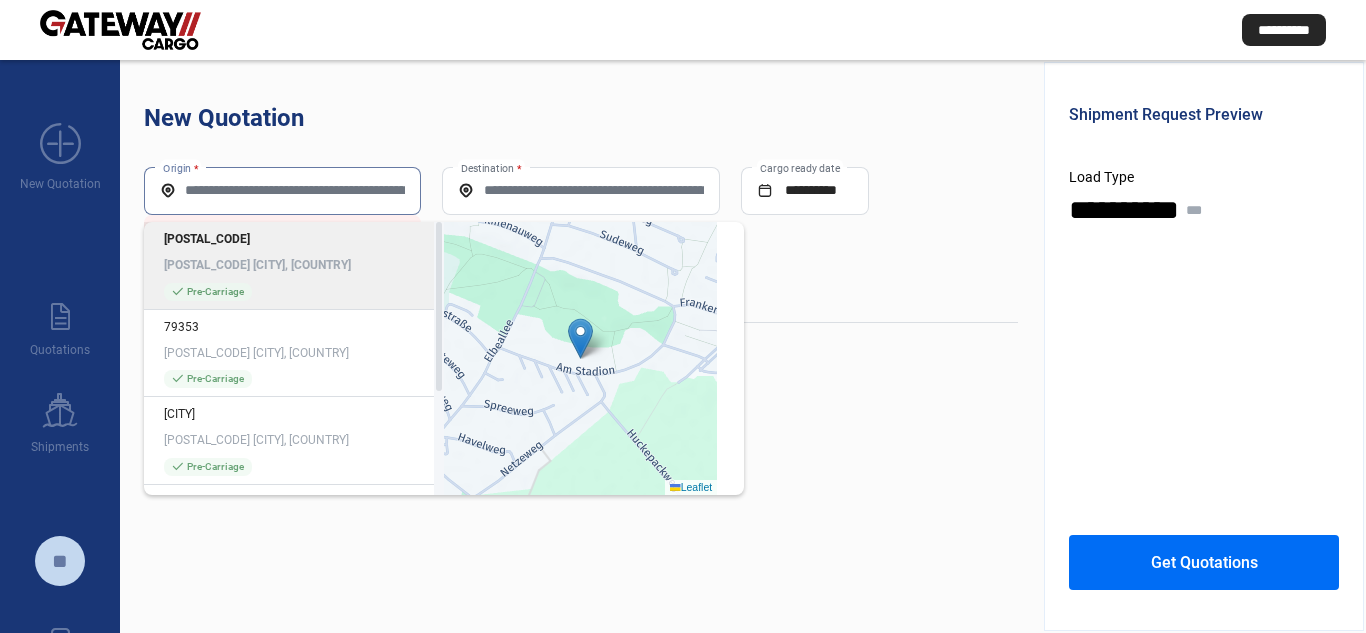 paste on "**********" 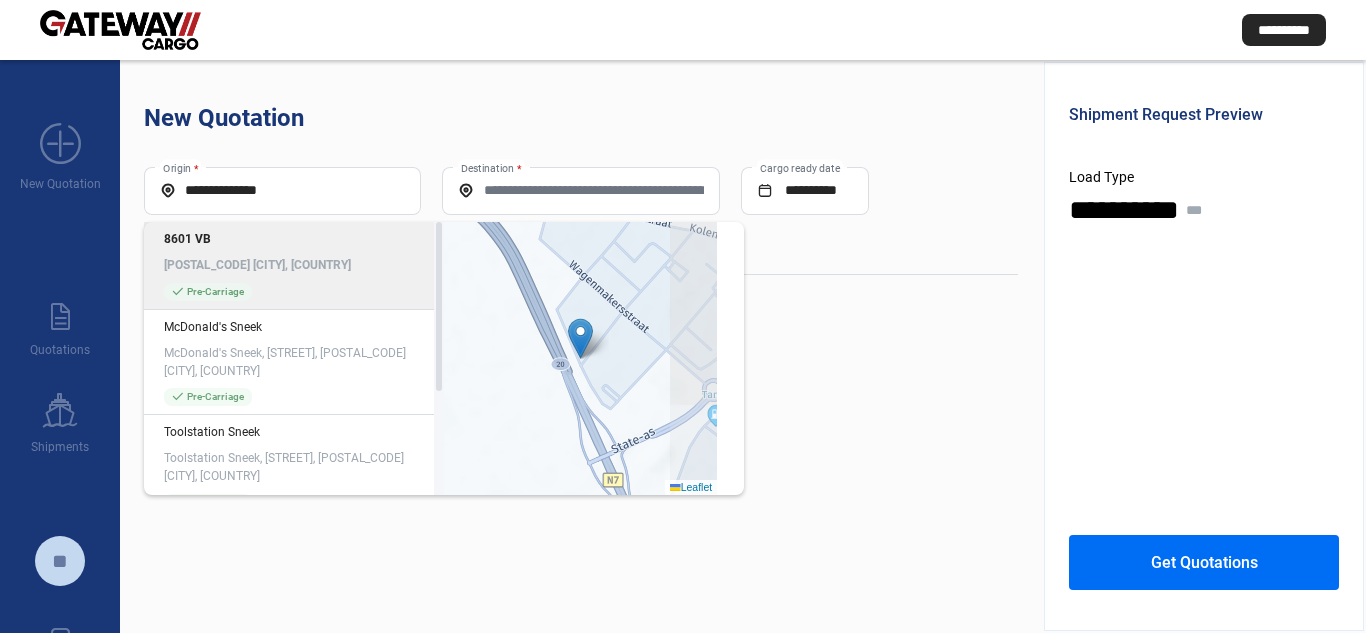 click on "[POSTAL_CODE] [POSTAL_CODE] [CITY], [COUNTRY] check_mark  Pre-Carriage" 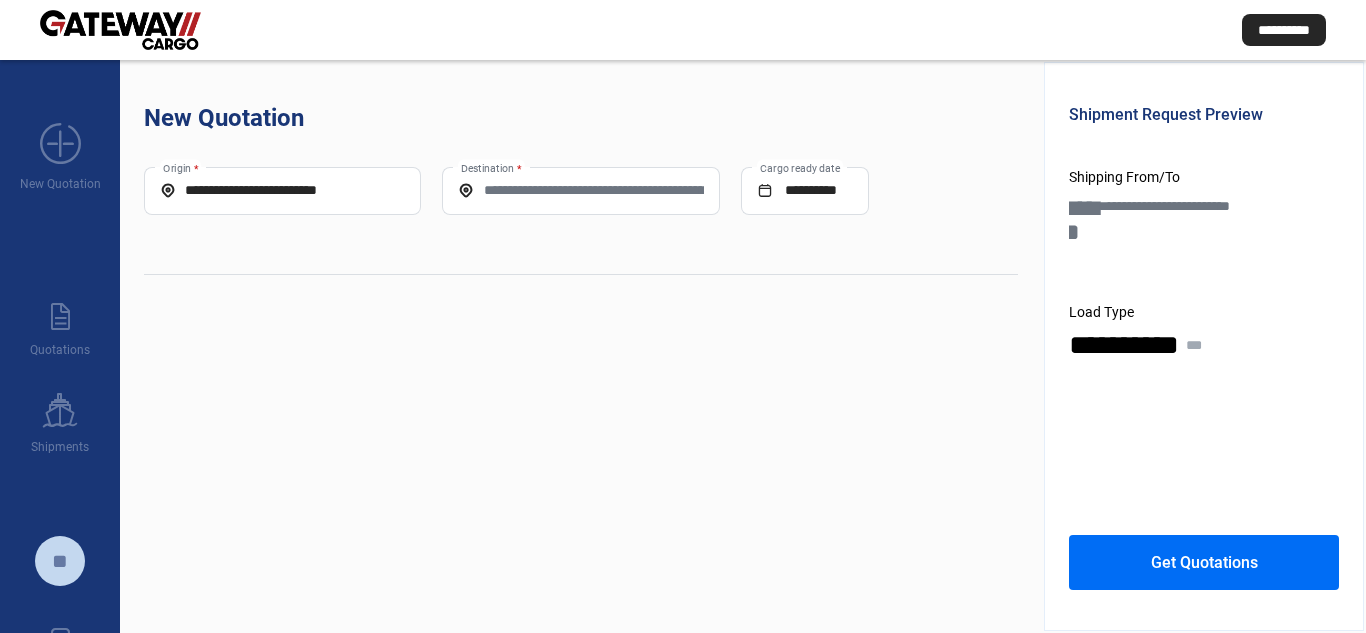 click on "Destination *" 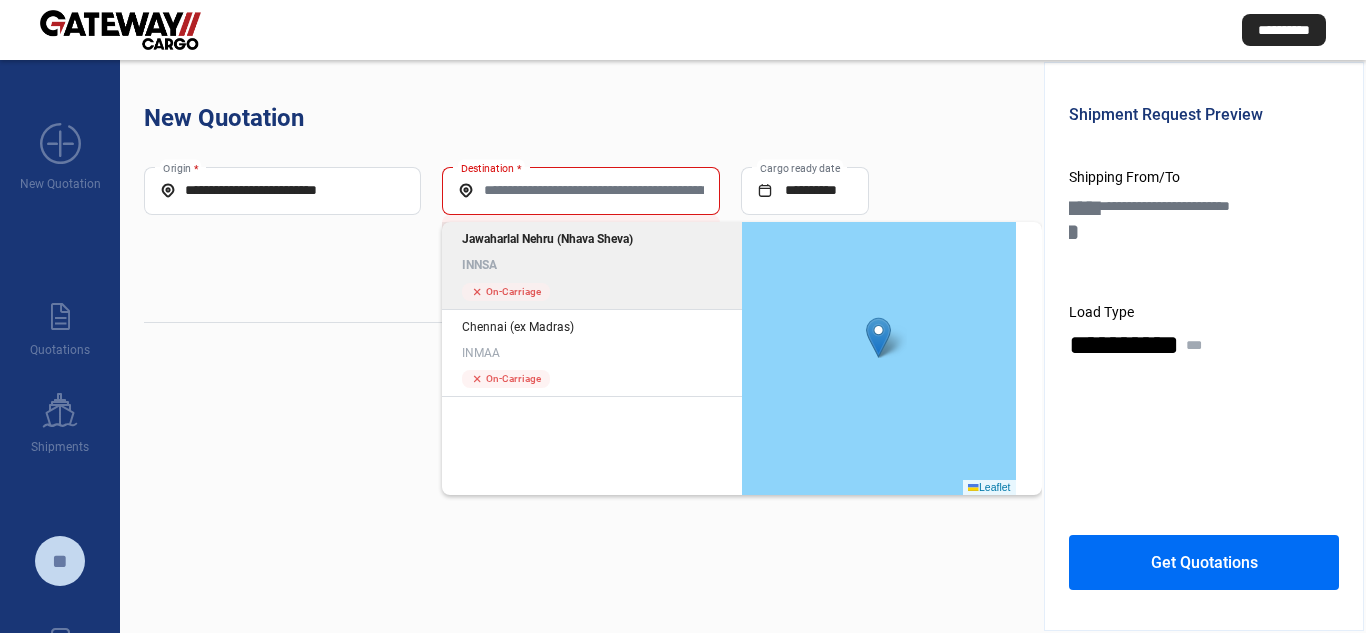 click on "Jawaharlal Nehru (Nhava Sheva)" 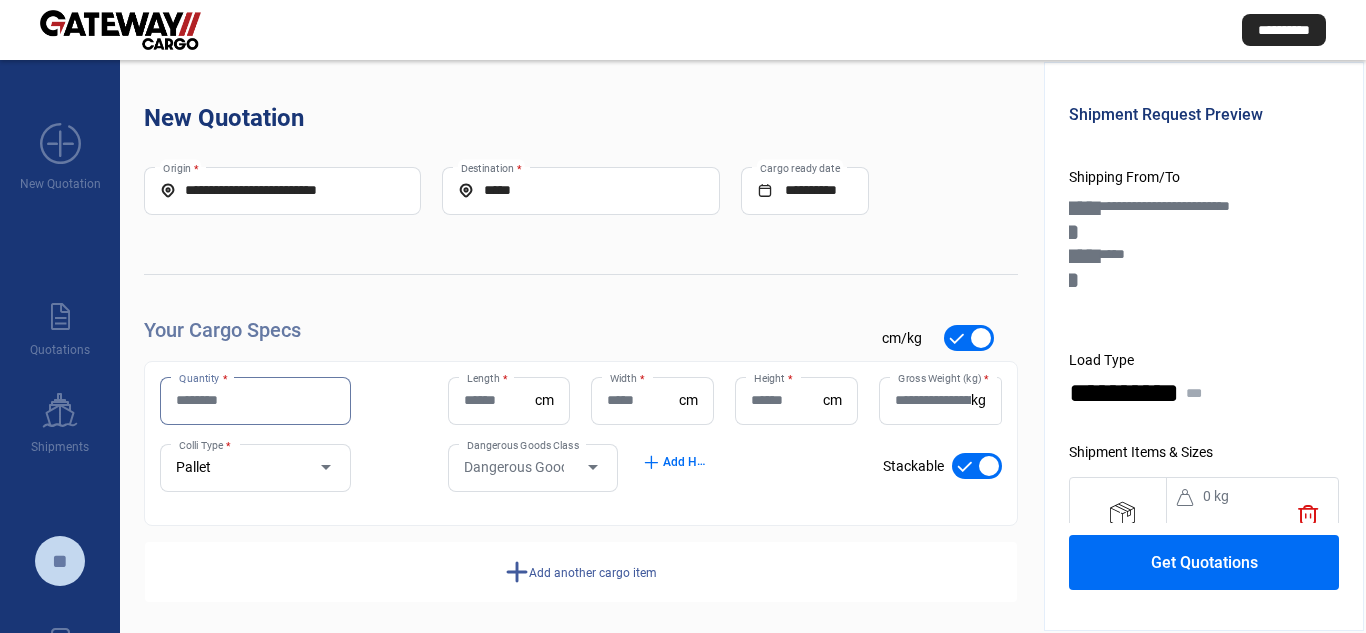 click on "Quantity *" at bounding box center [255, 400] 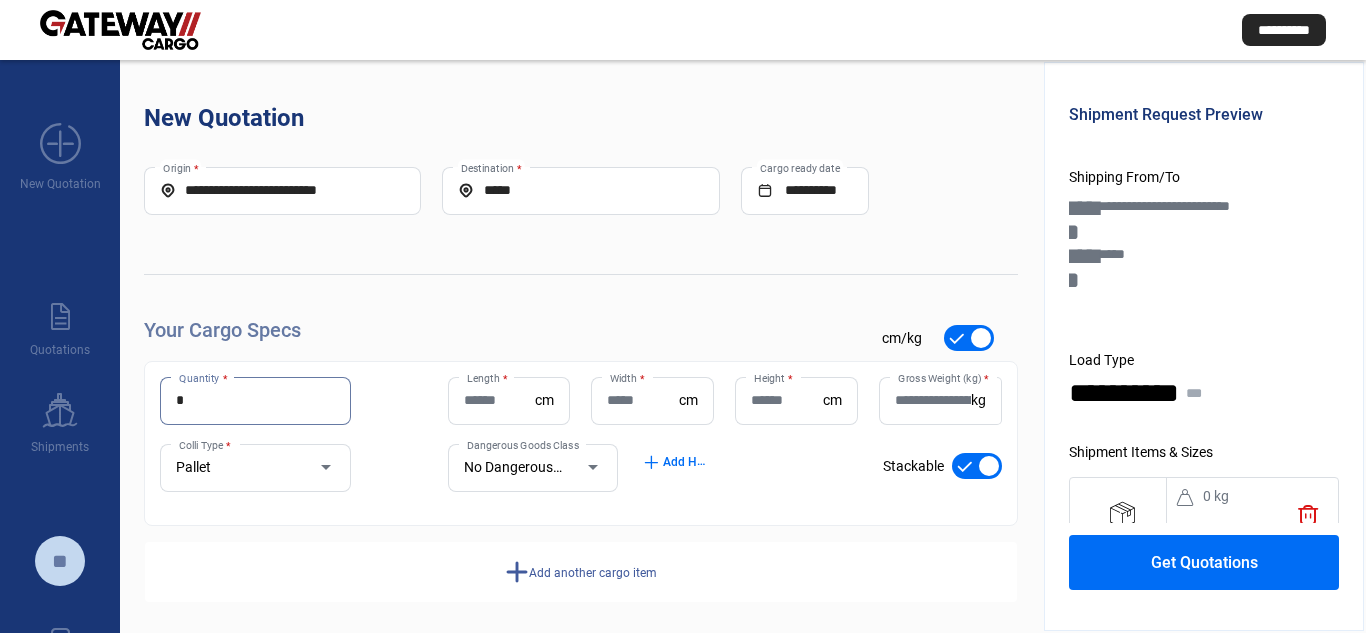 type on "*" 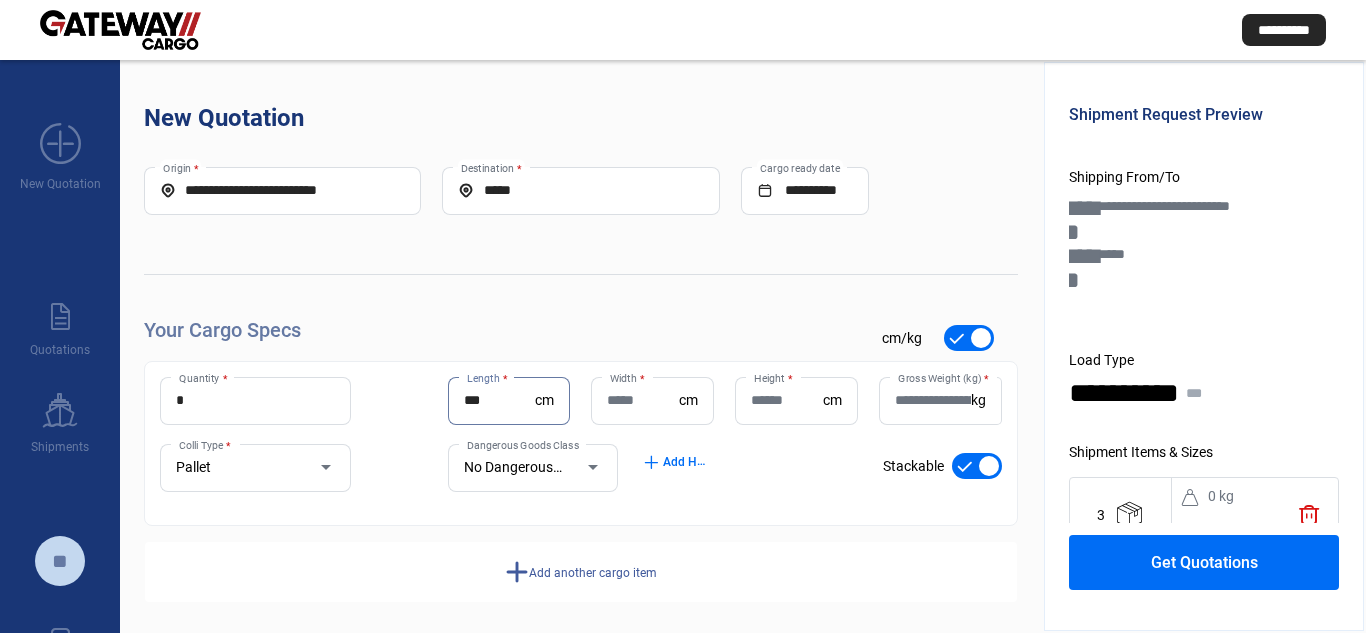 type on "***" 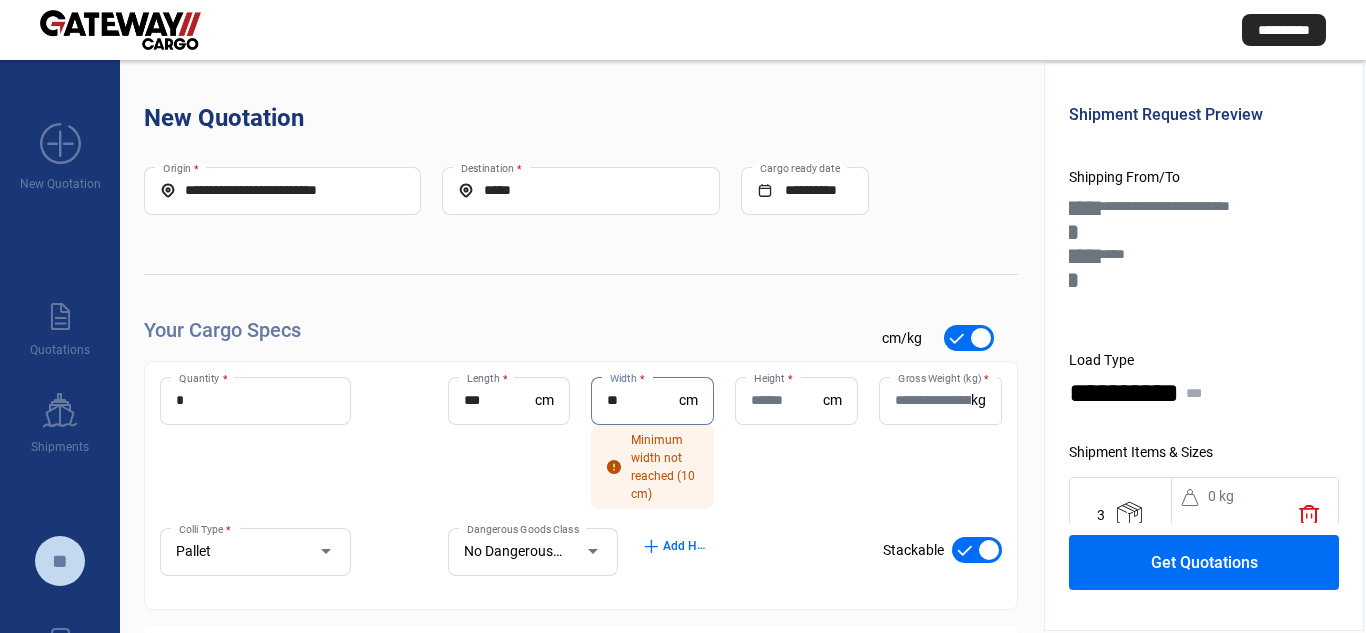 type on "**" 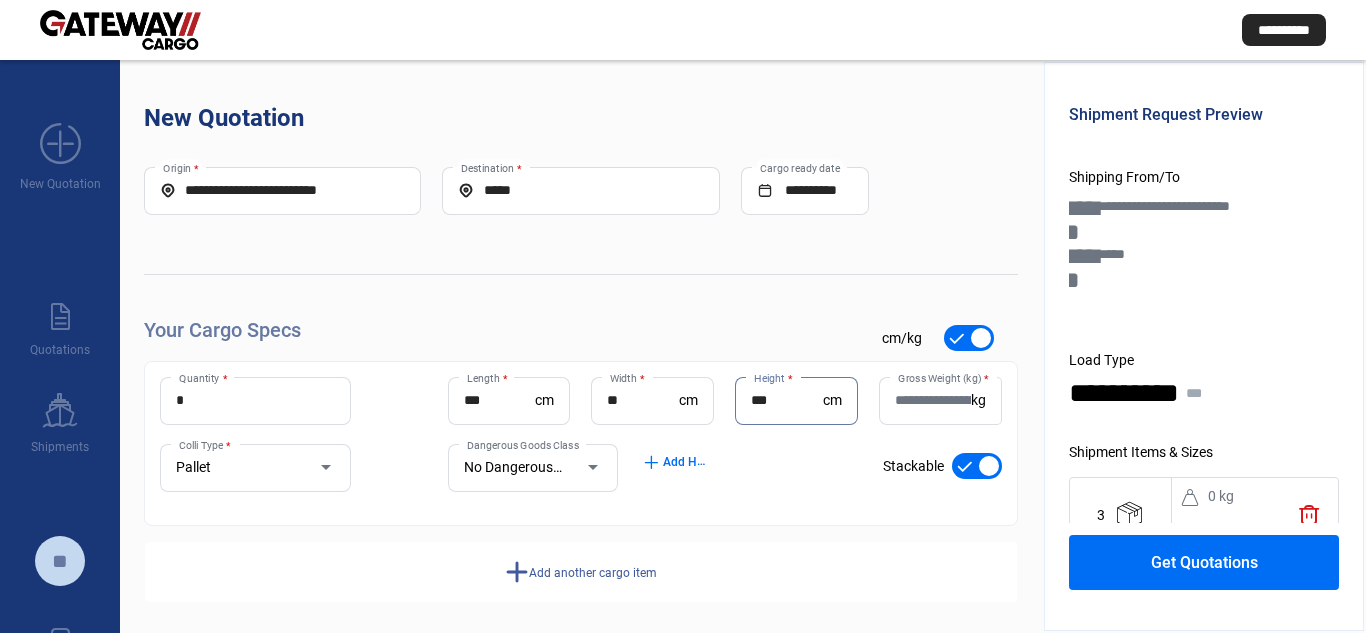 type on "***" 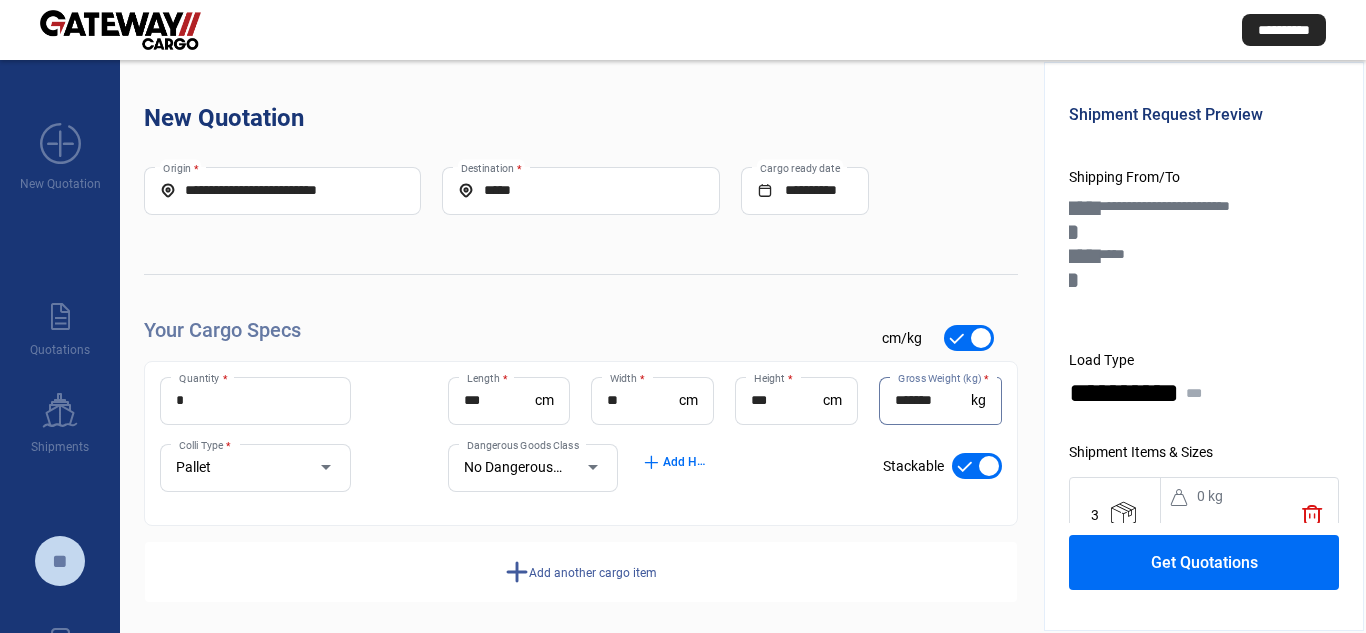 type on "*******" 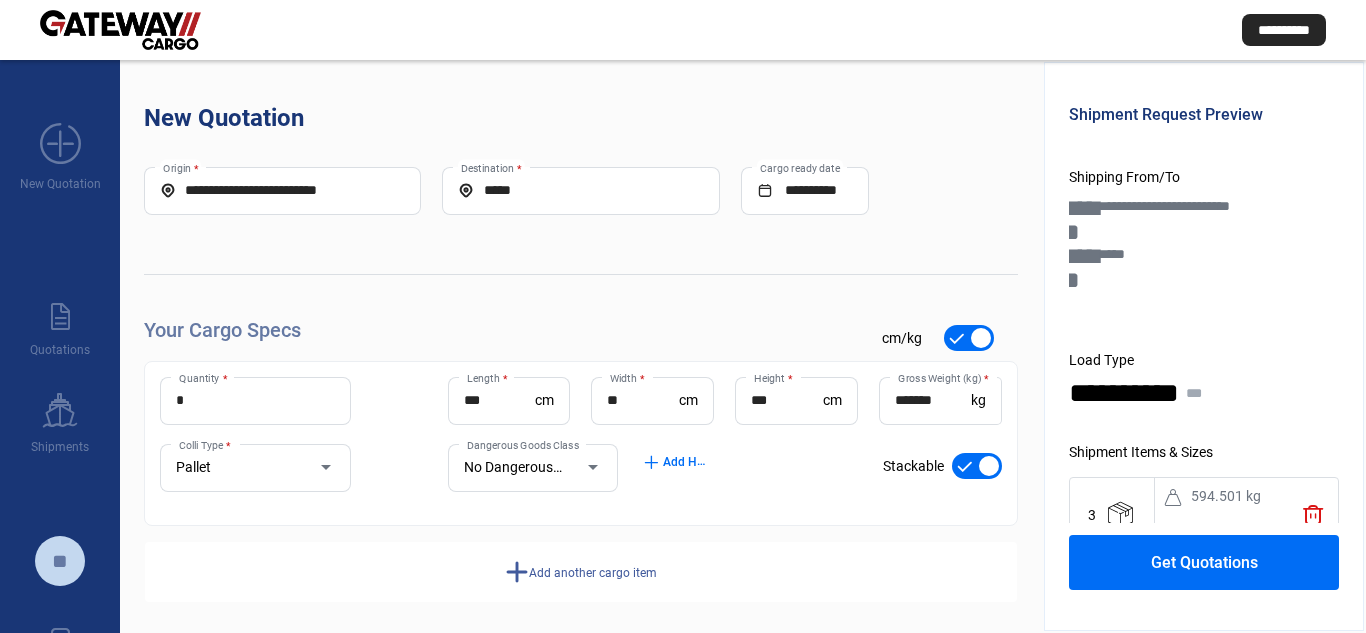 click on "add  Add another cargo item" 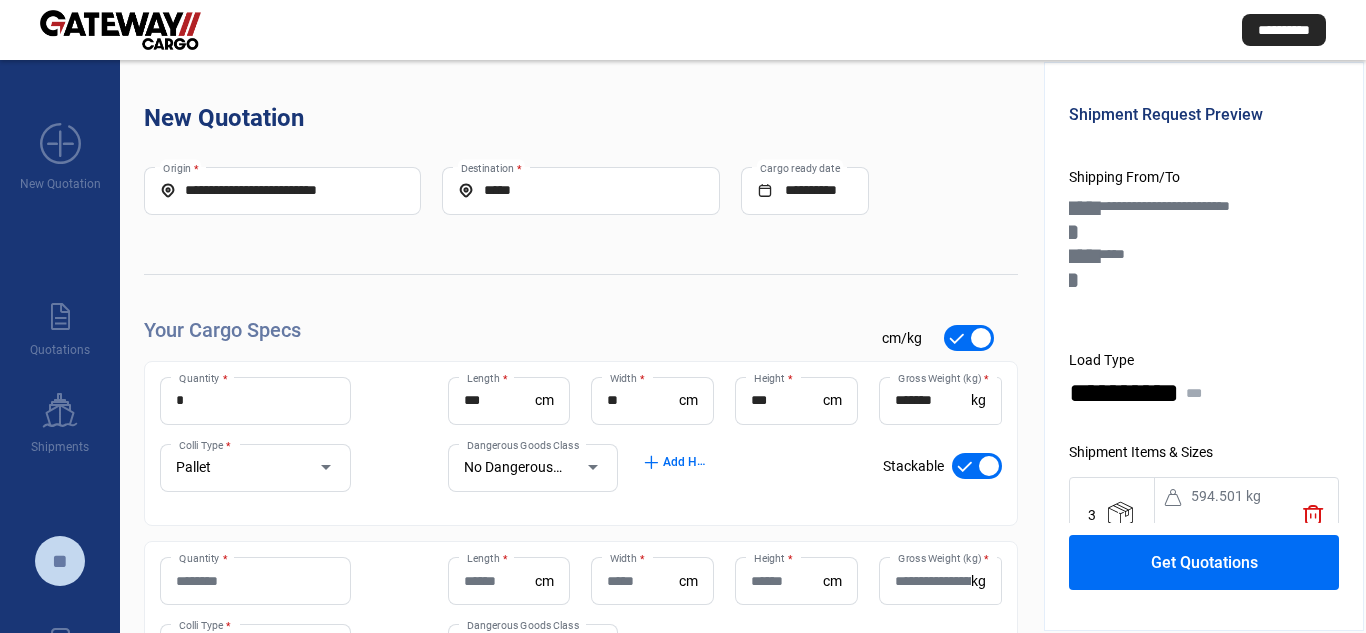 click on "cm" 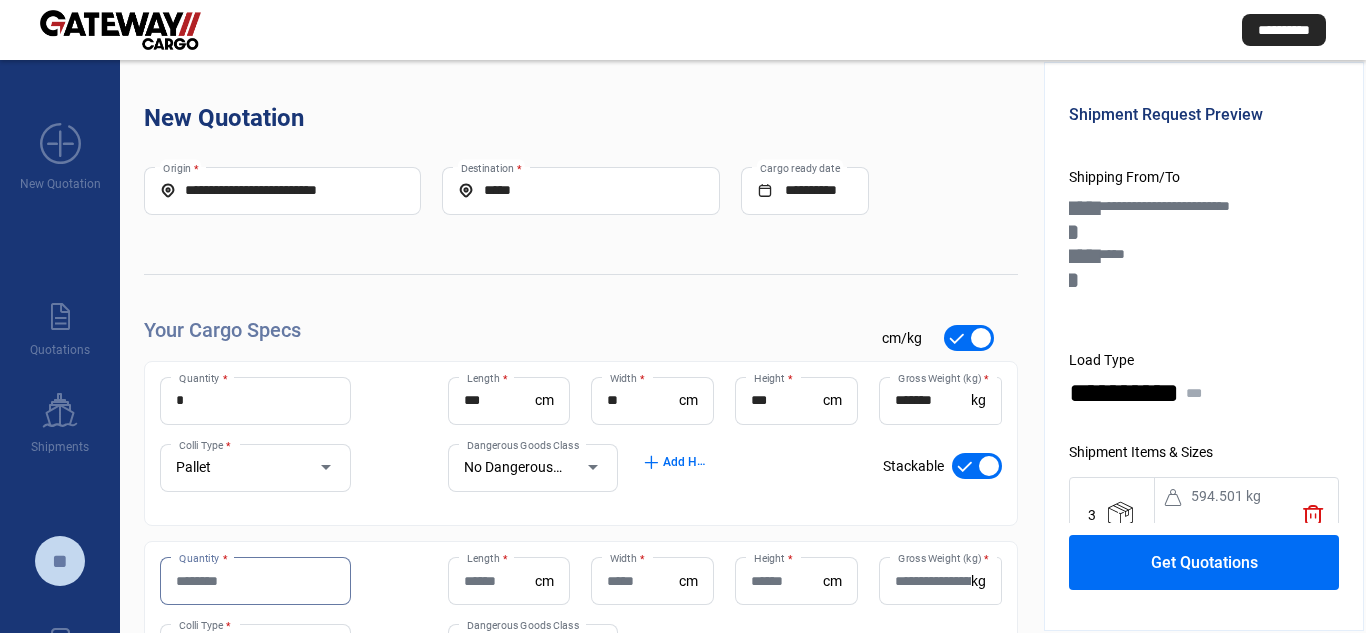 click on "Quantity *" at bounding box center [255, 581] 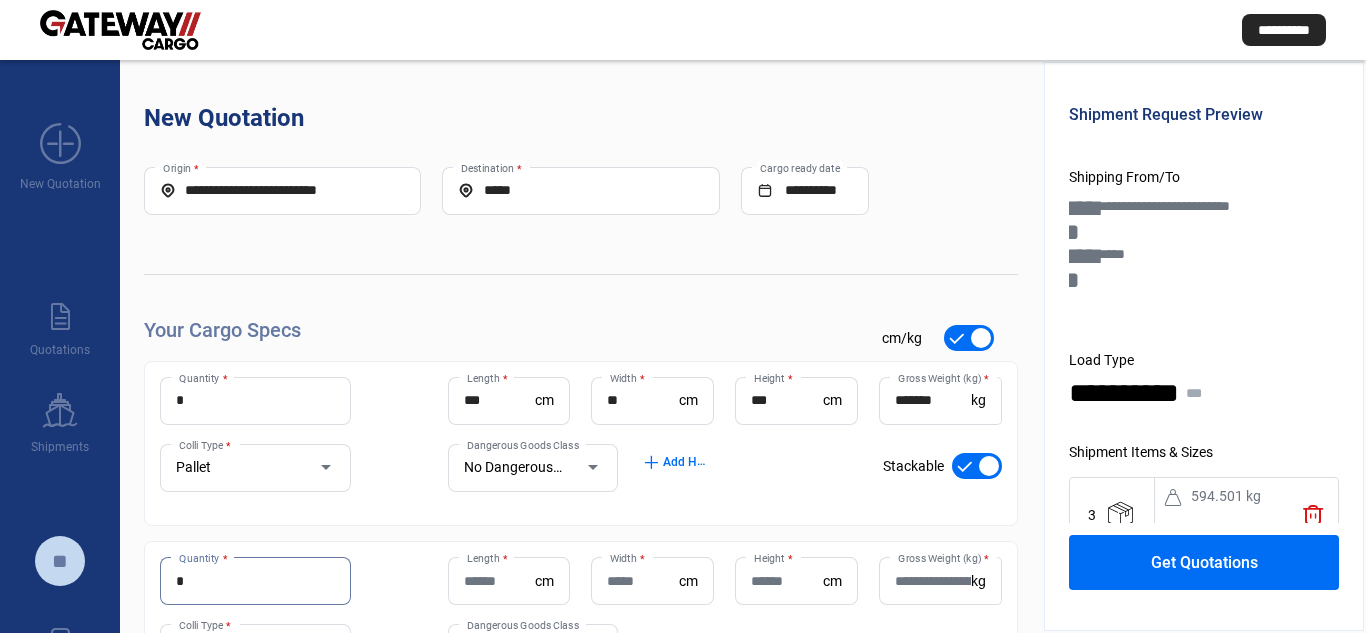 type on "*" 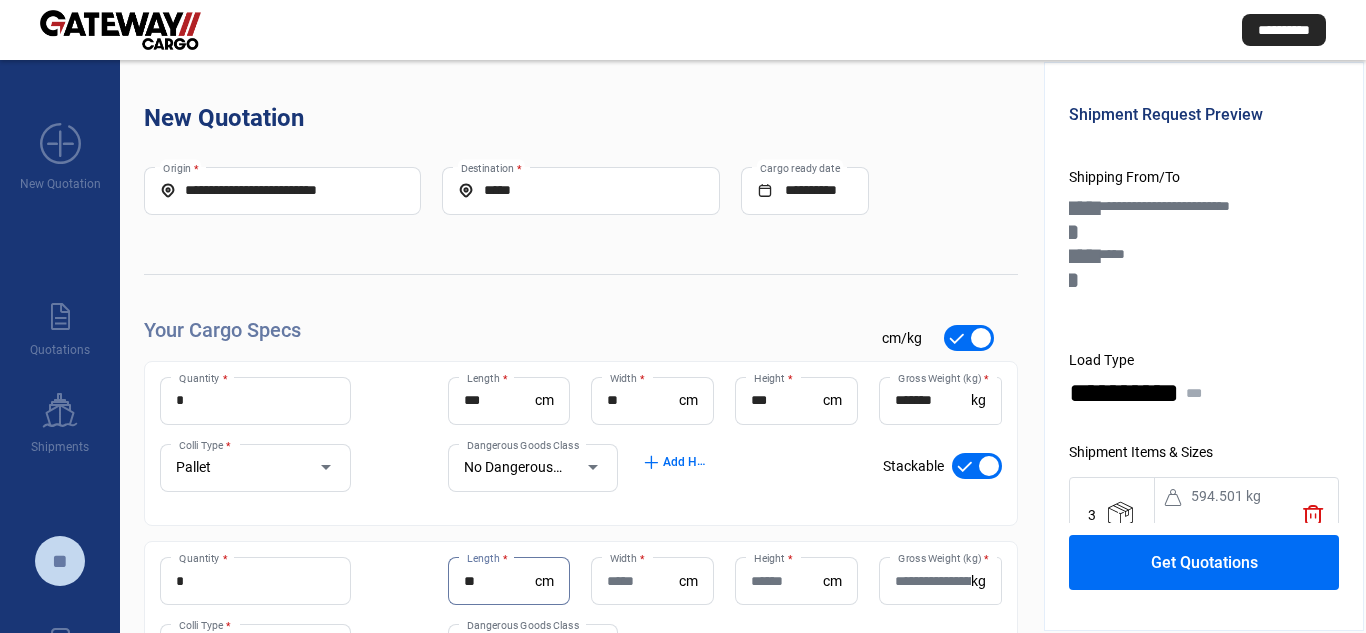 type on "**" 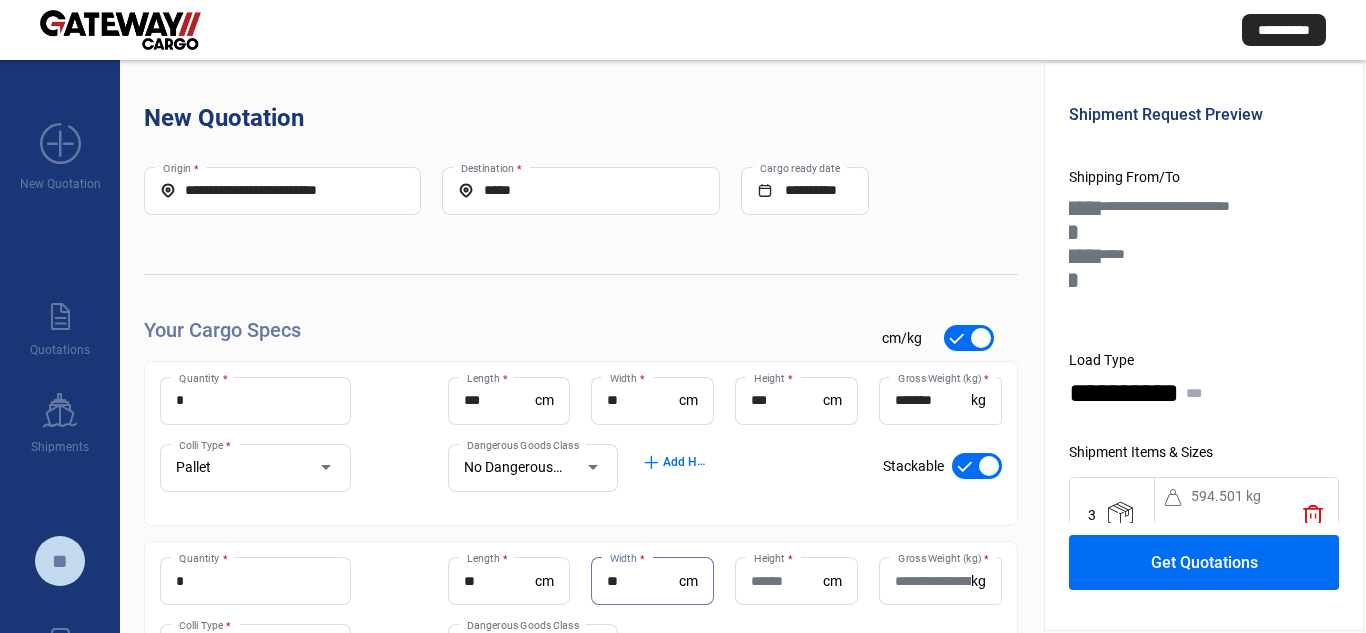 type on "**" 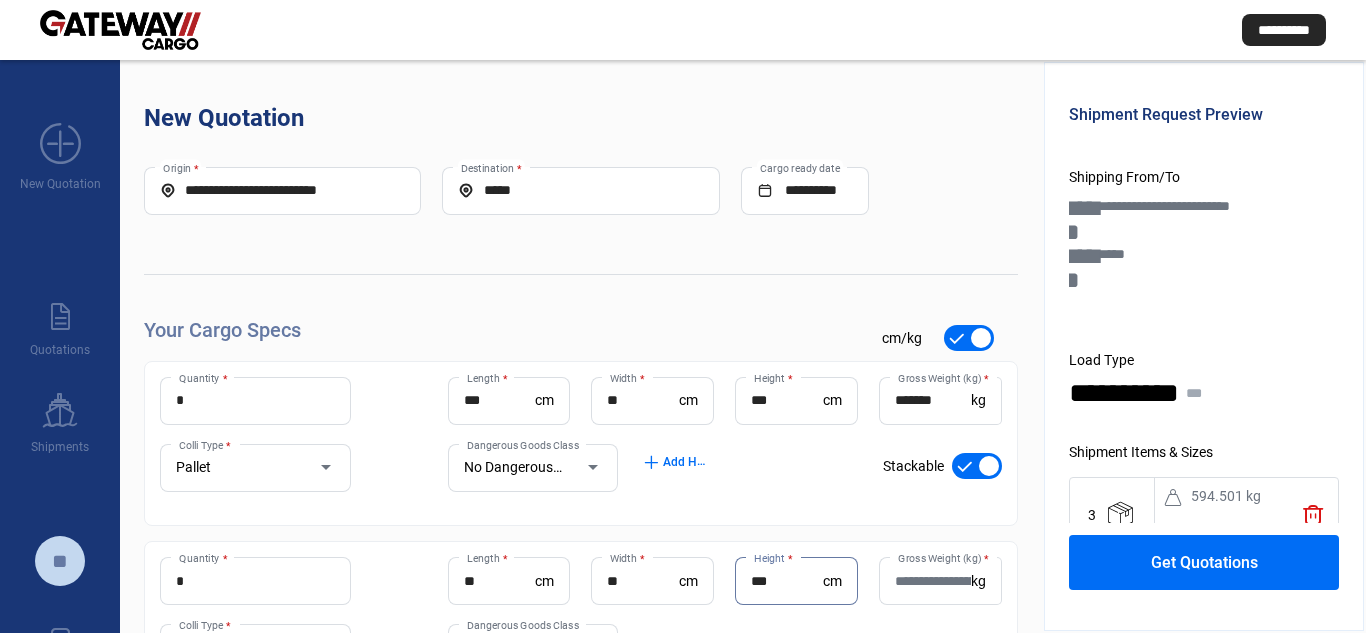 type on "***" 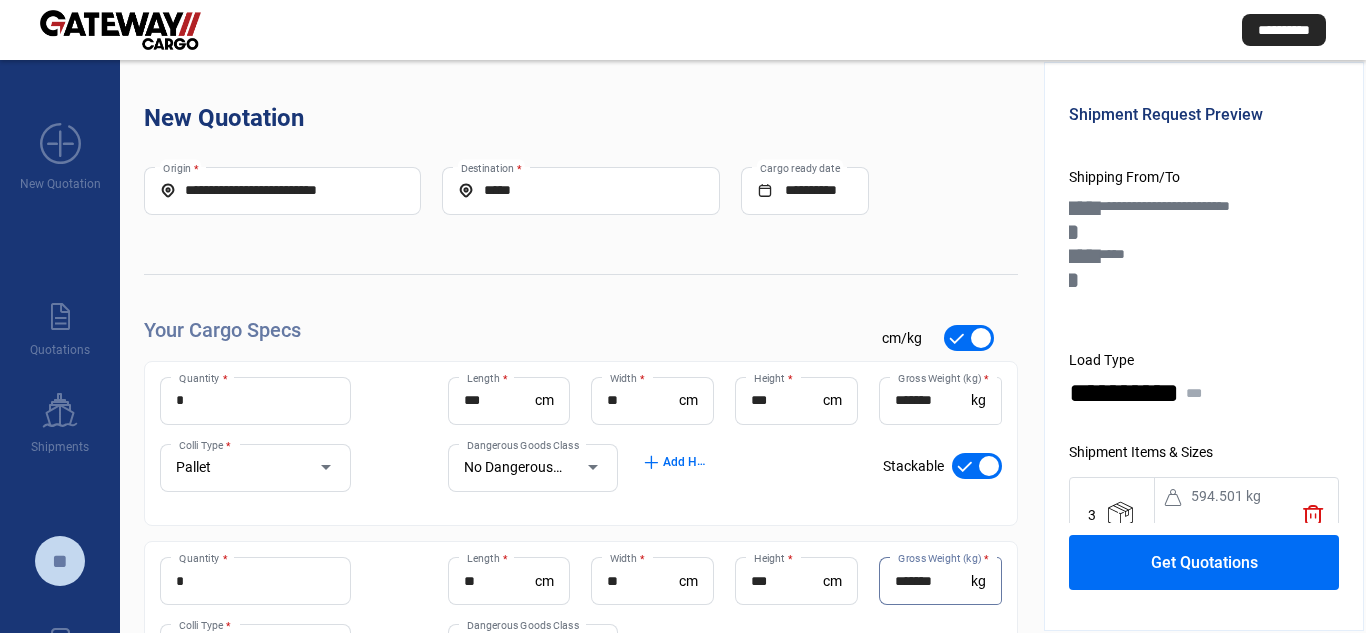 scroll, scrollTop: 191, scrollLeft: 0, axis: vertical 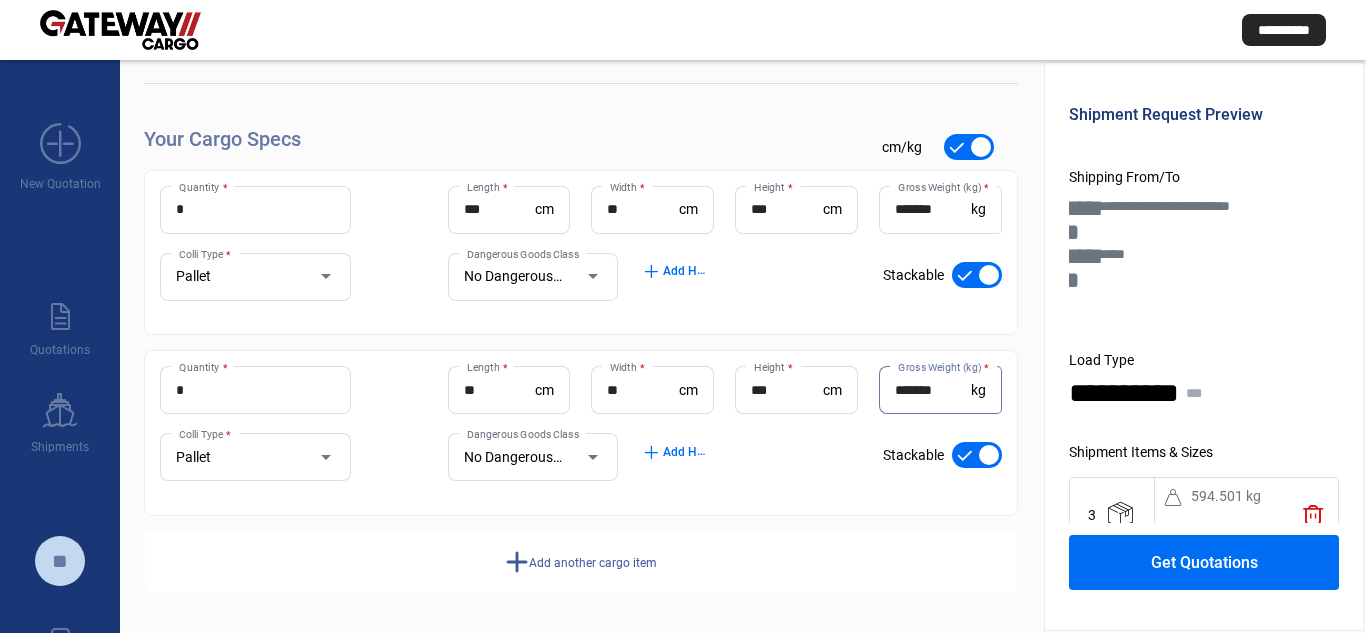 click on "*******" at bounding box center (933, 390) 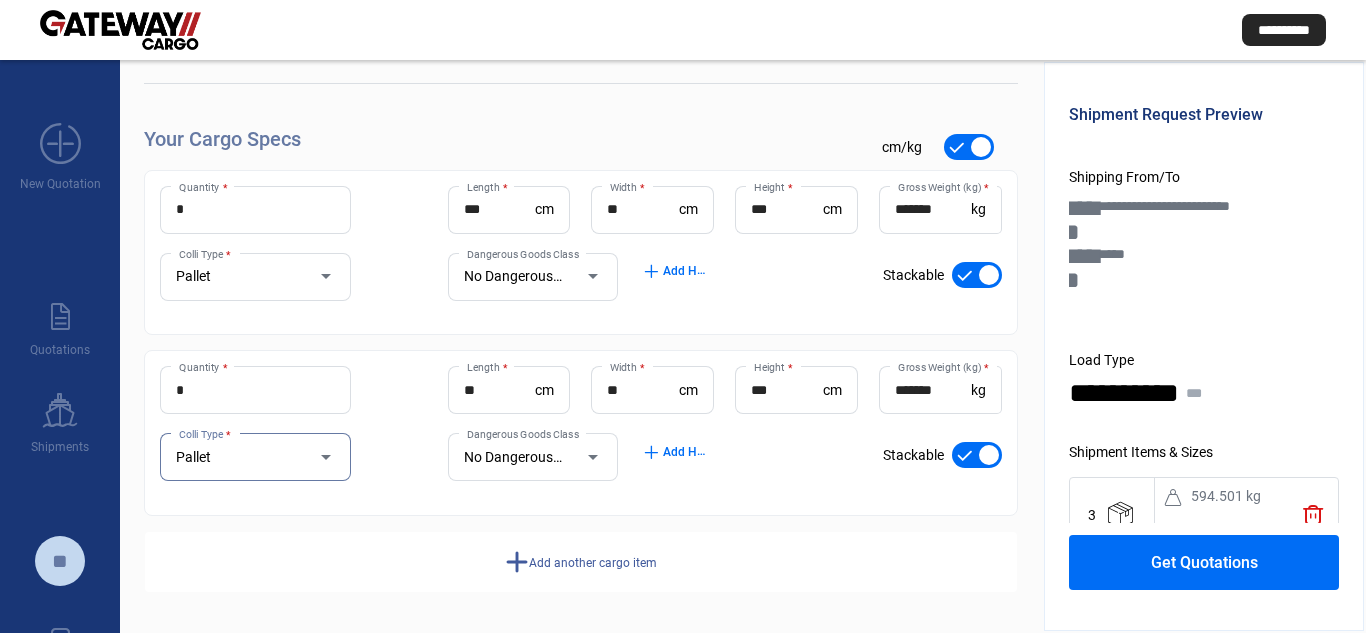 click on "Pallet" at bounding box center (236, 457) 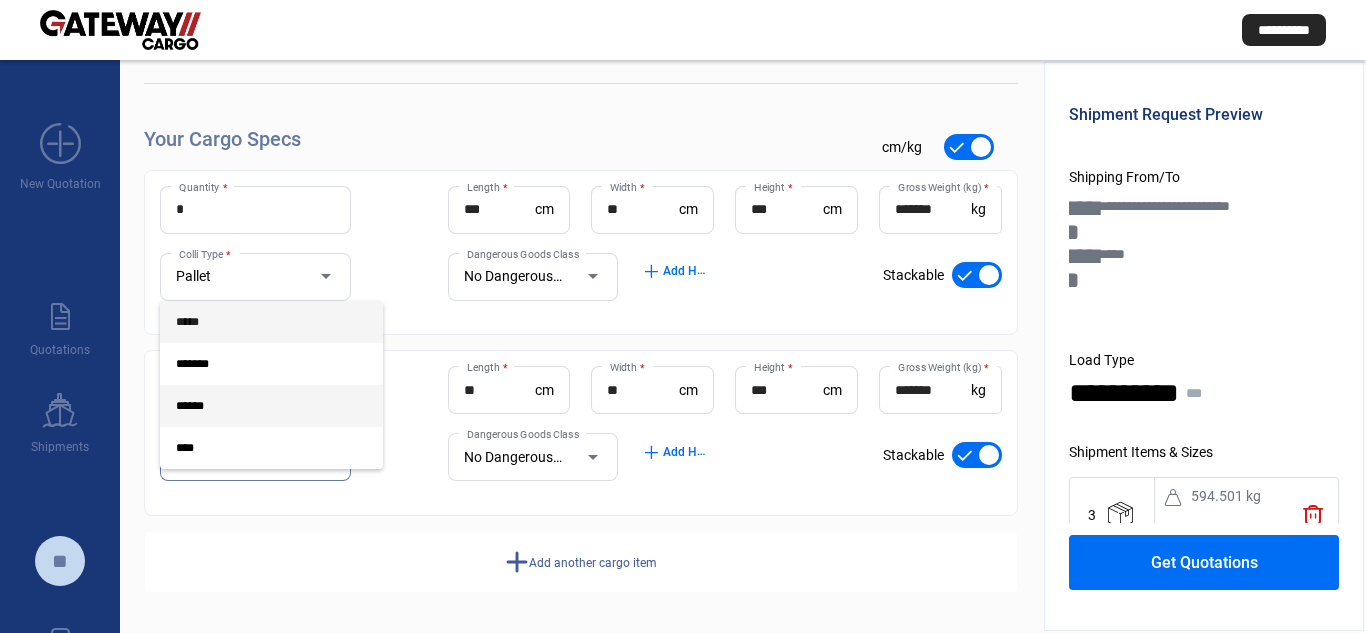 click on "*****" at bounding box center (255, 322) 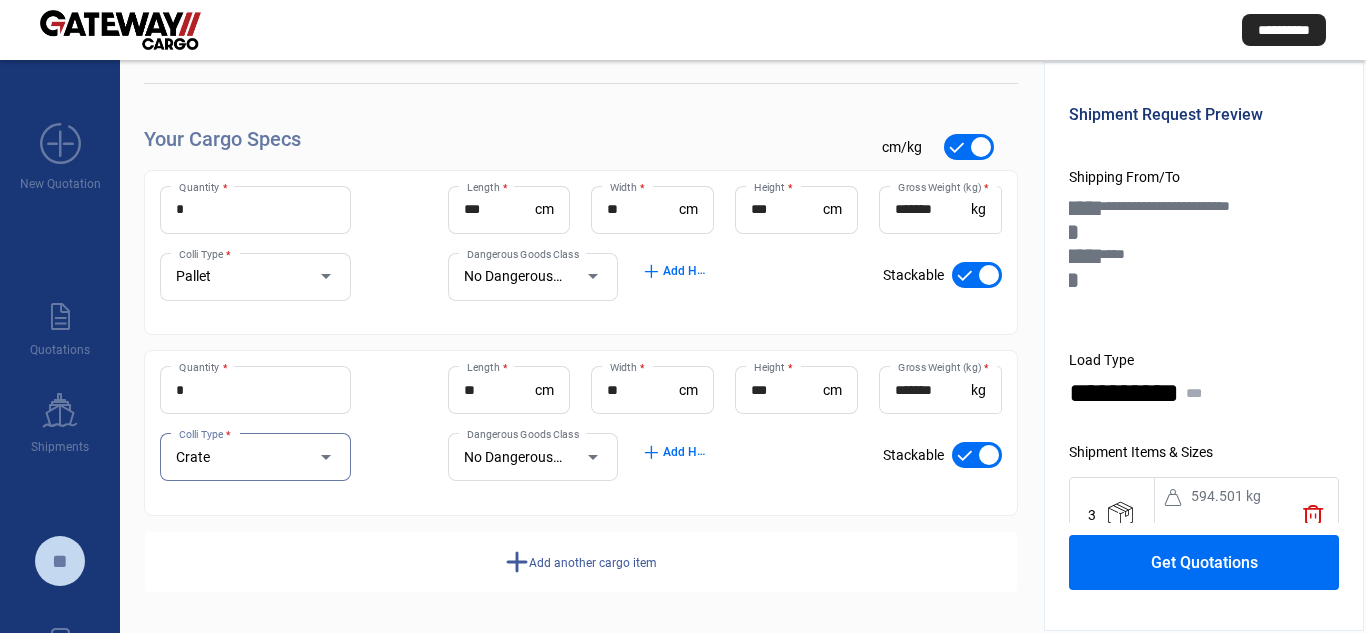 click on "Get Quotations" 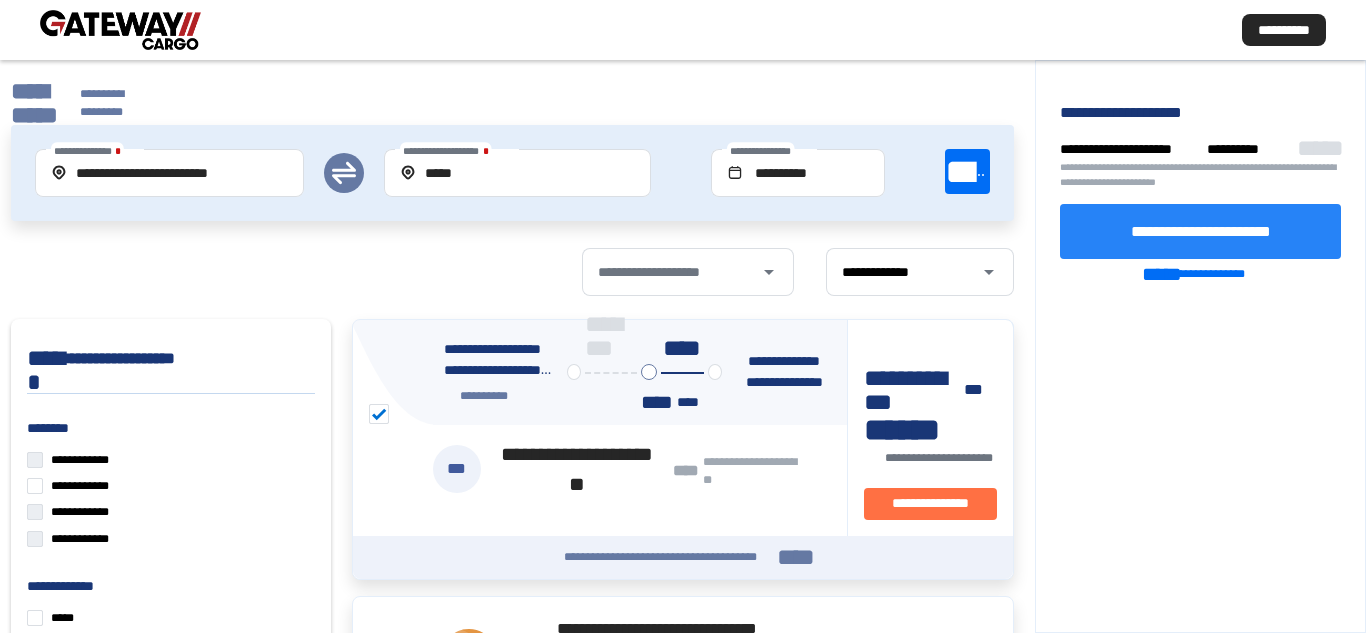 click on "**********" 